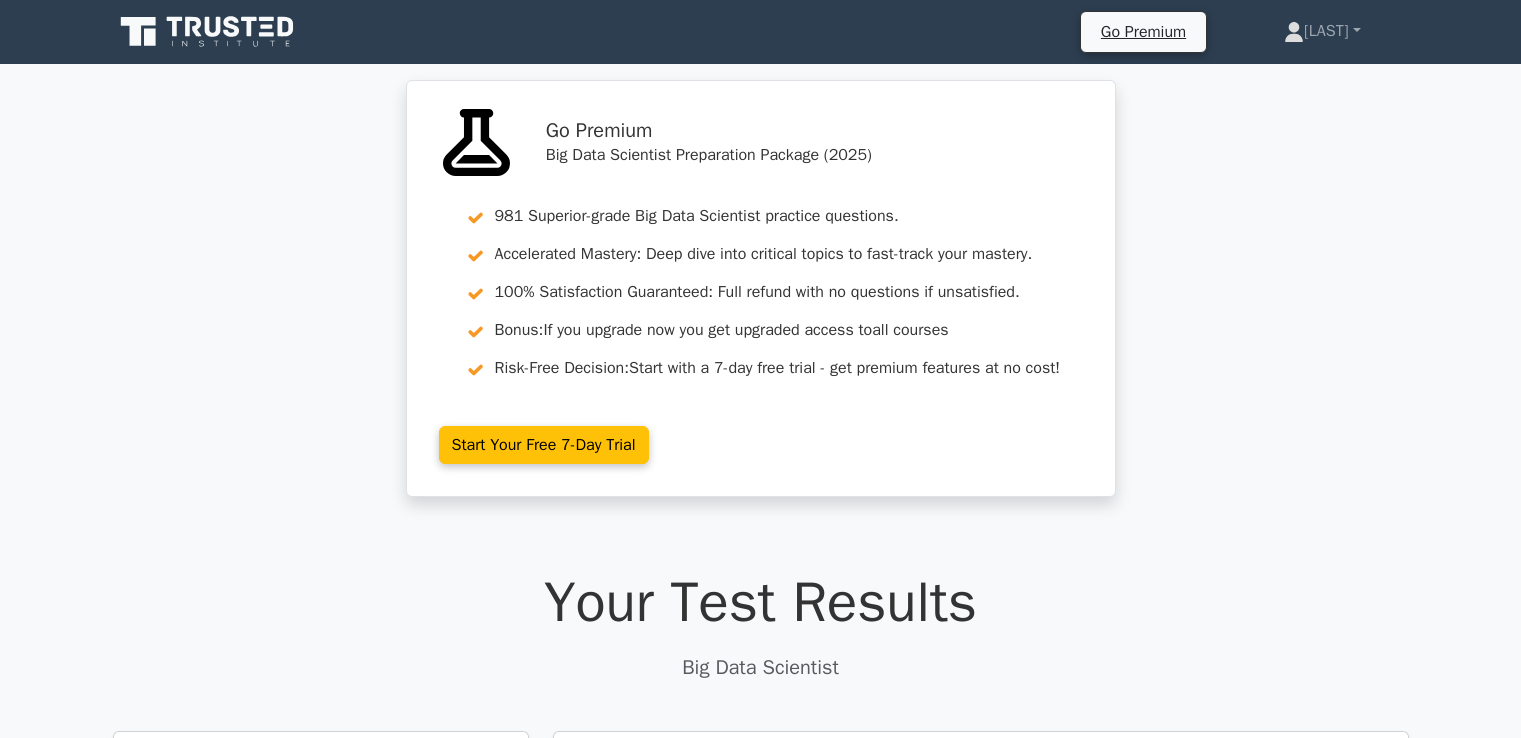 scroll, scrollTop: 1572, scrollLeft: 0, axis: vertical 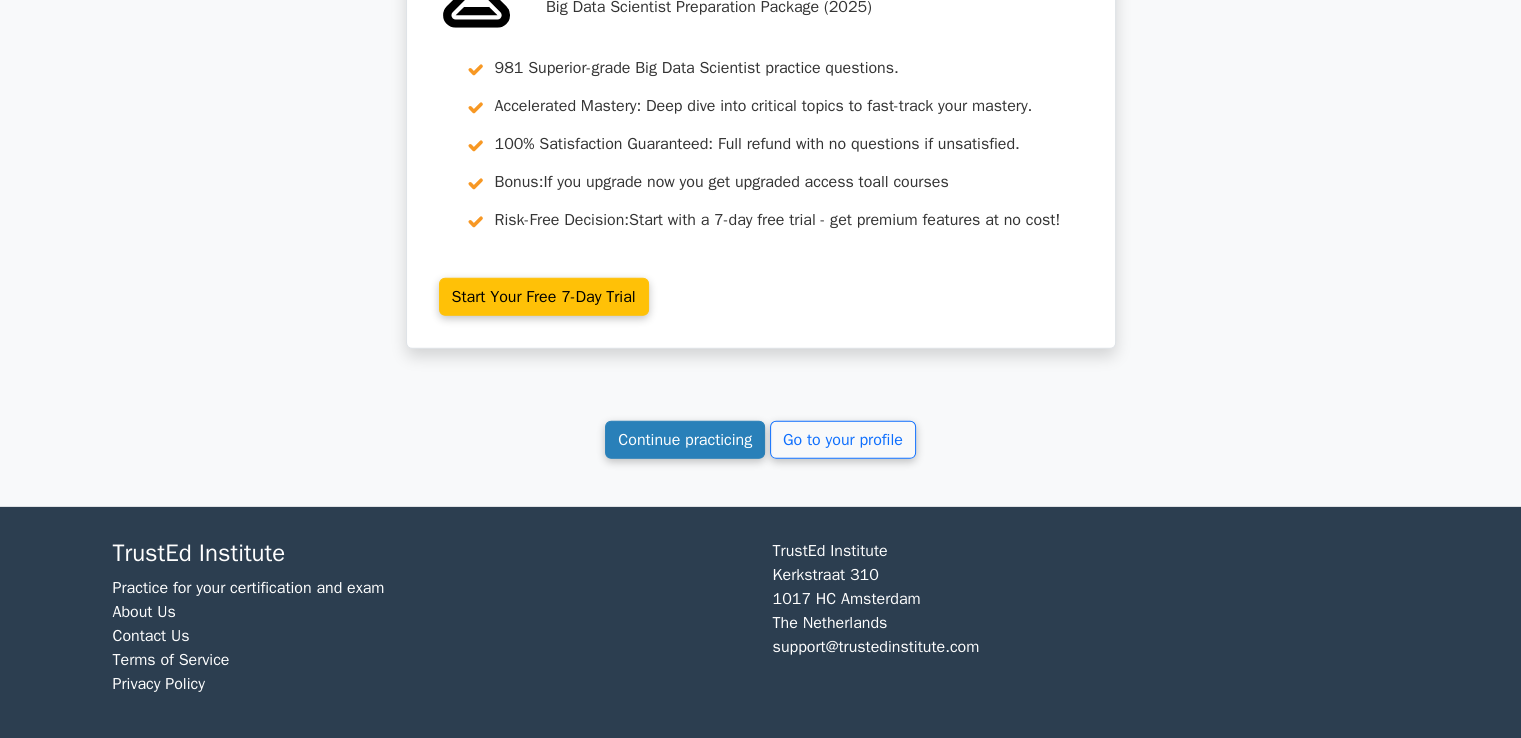 click on "Continue practicing" at bounding box center [685, 440] 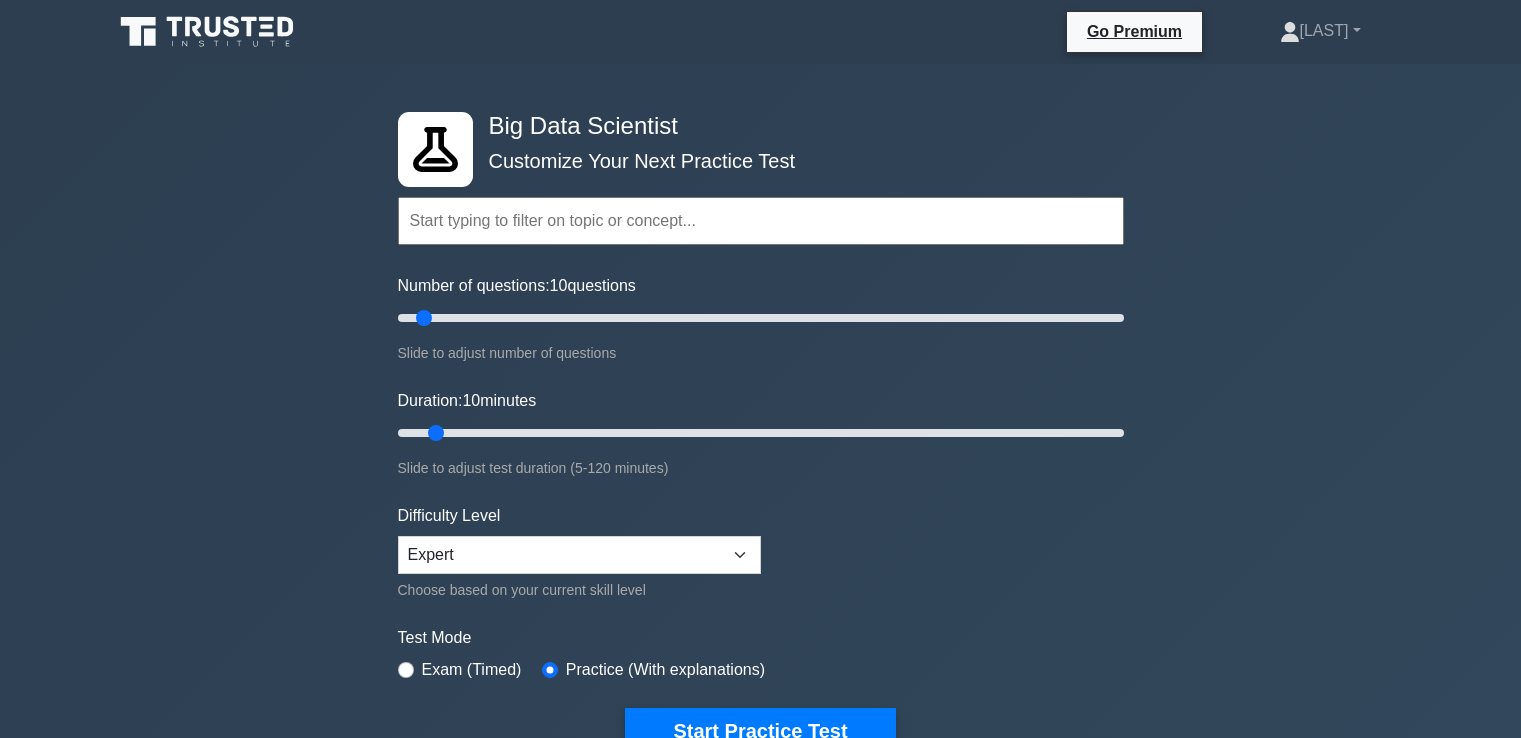 scroll, scrollTop: 0, scrollLeft: 0, axis: both 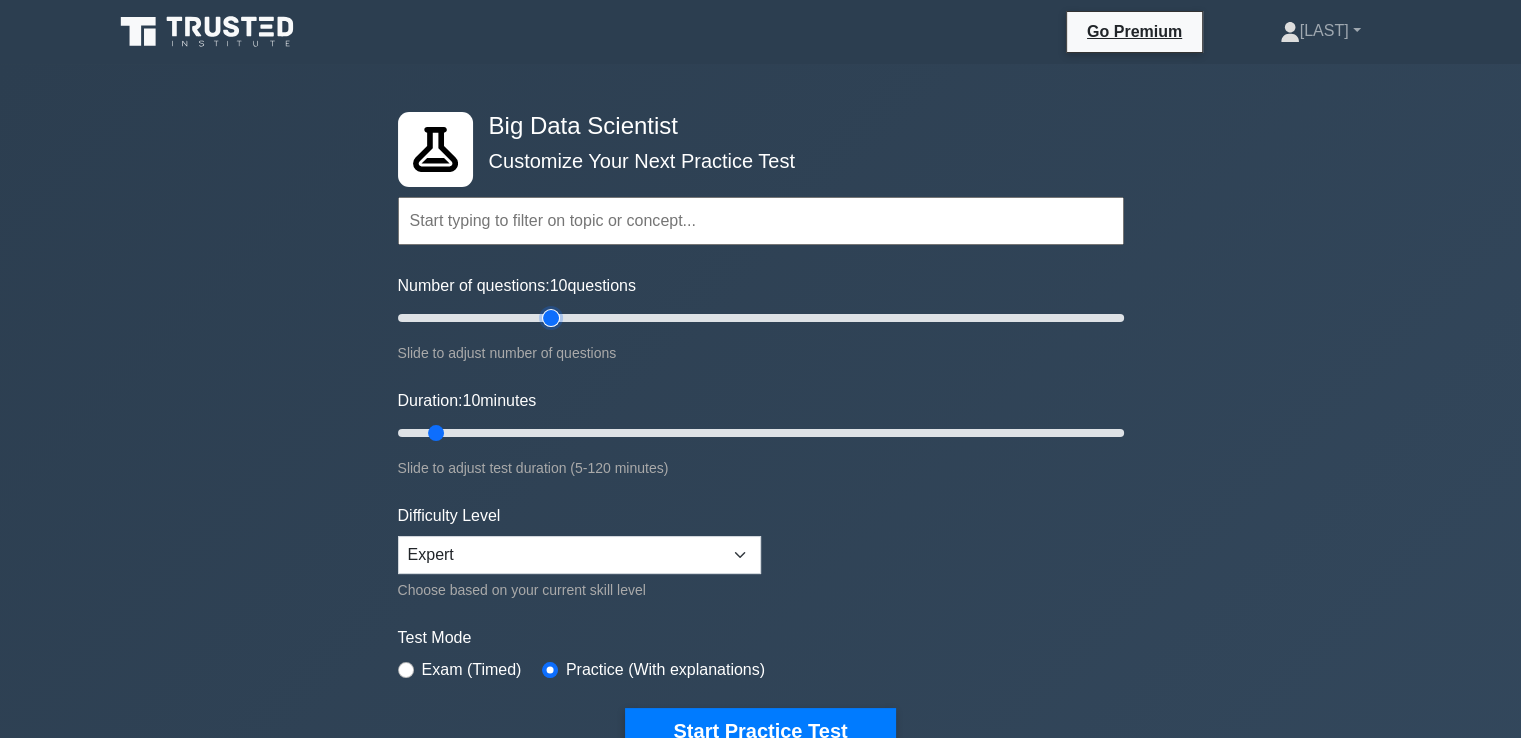 click on "Number of questions:  10  questions" at bounding box center (761, 318) 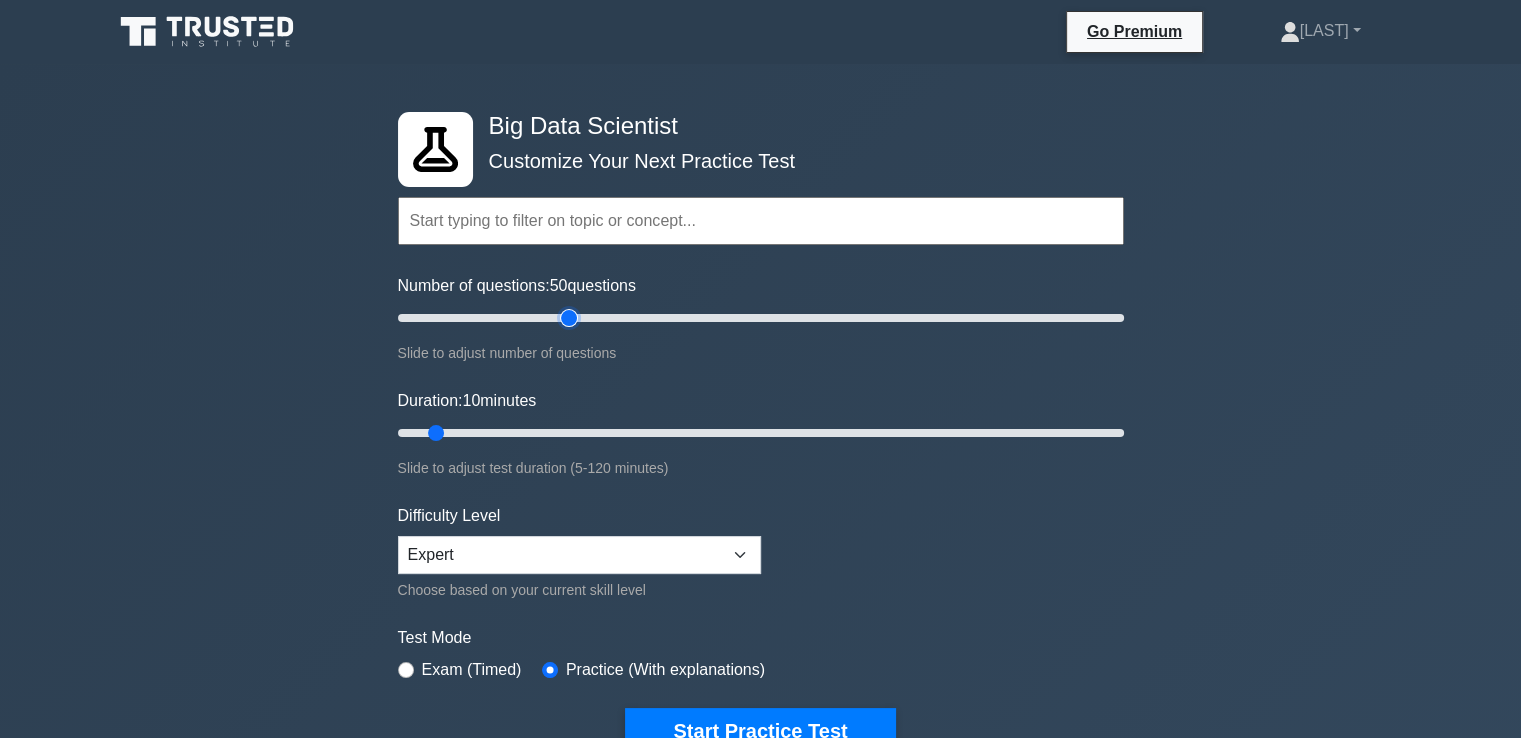 type on "50" 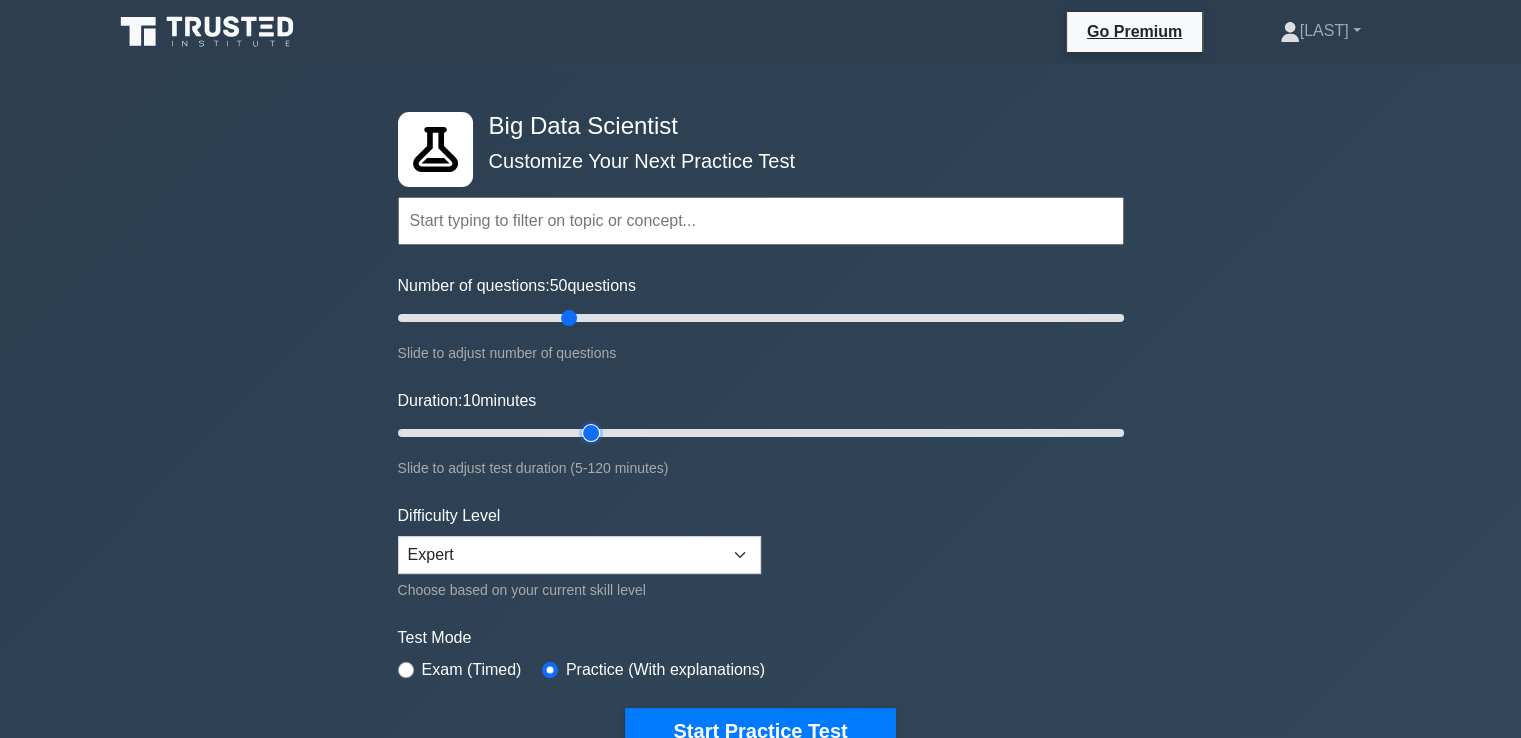 click on "Duration:  10  minutes" at bounding box center (761, 433) 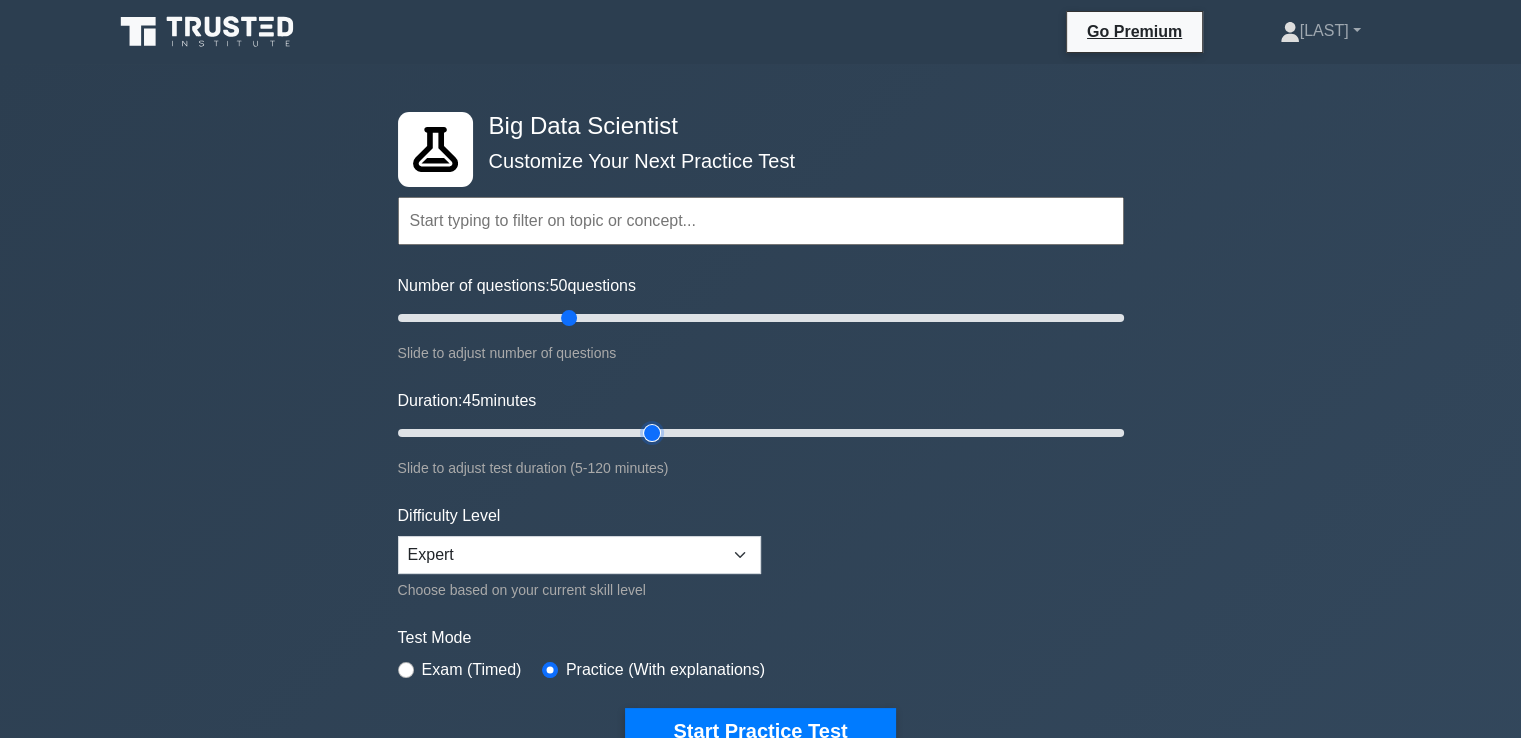click on "Duration:  45  minutes" at bounding box center [761, 433] 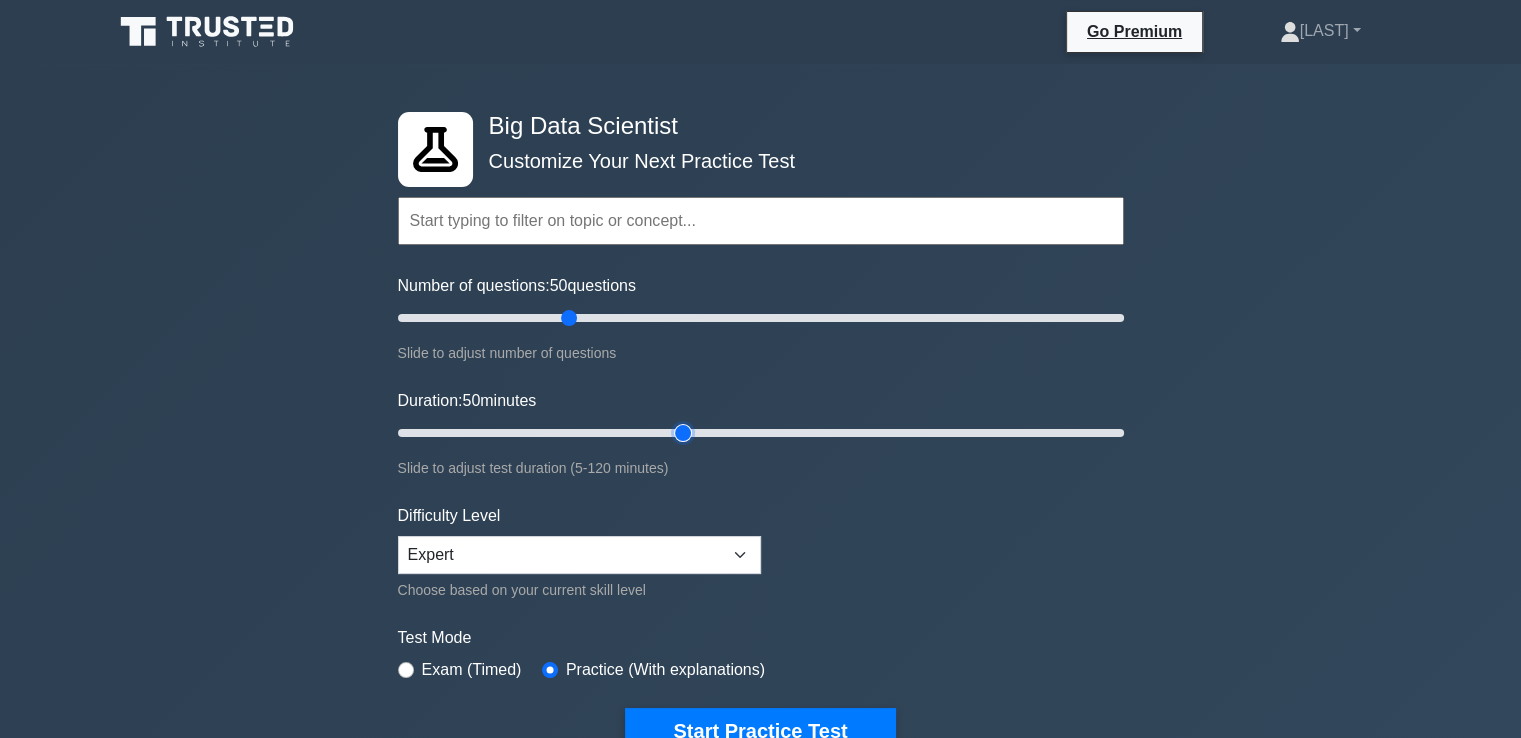 click on "Duration:  50  minutes" at bounding box center (761, 433) 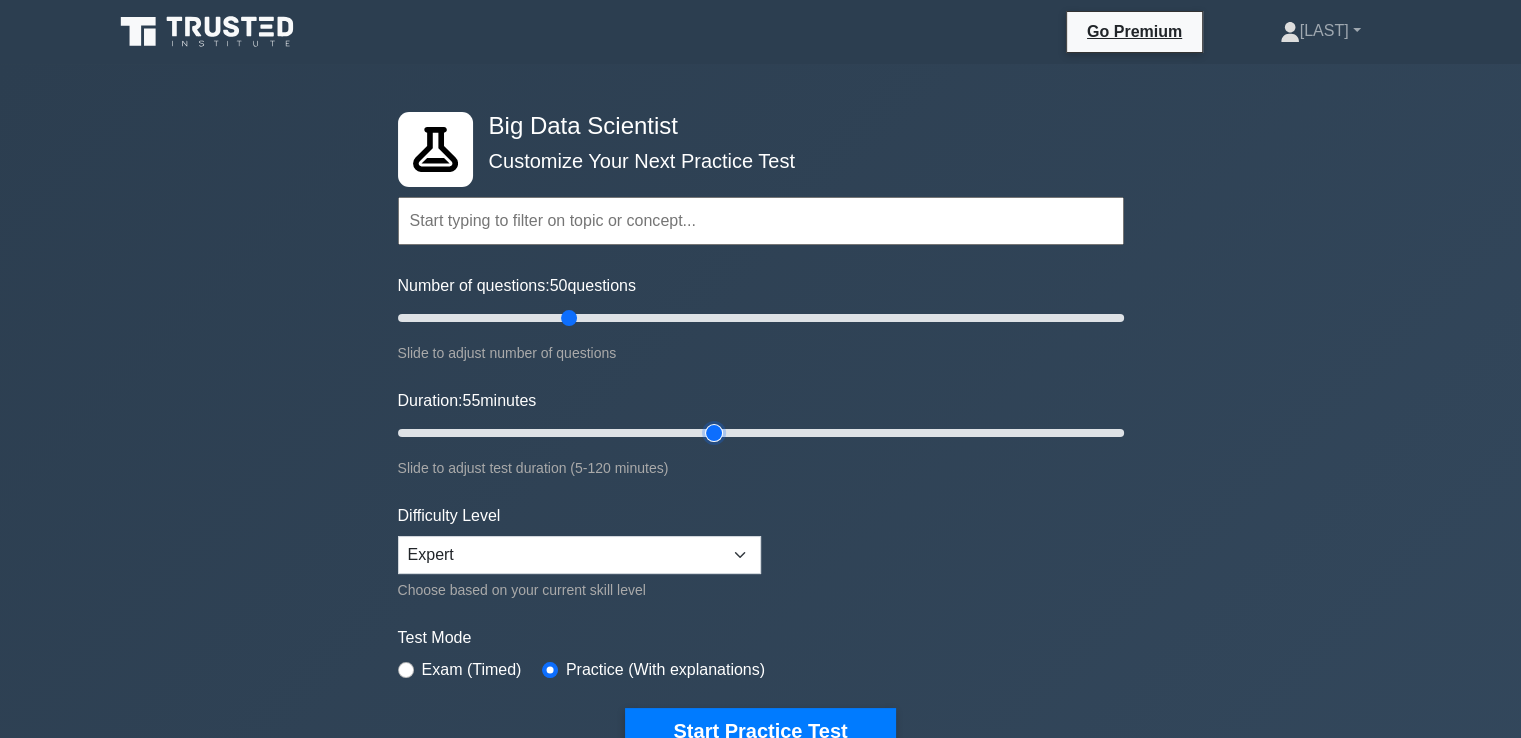 click on "Duration:  55  minutes" at bounding box center [761, 433] 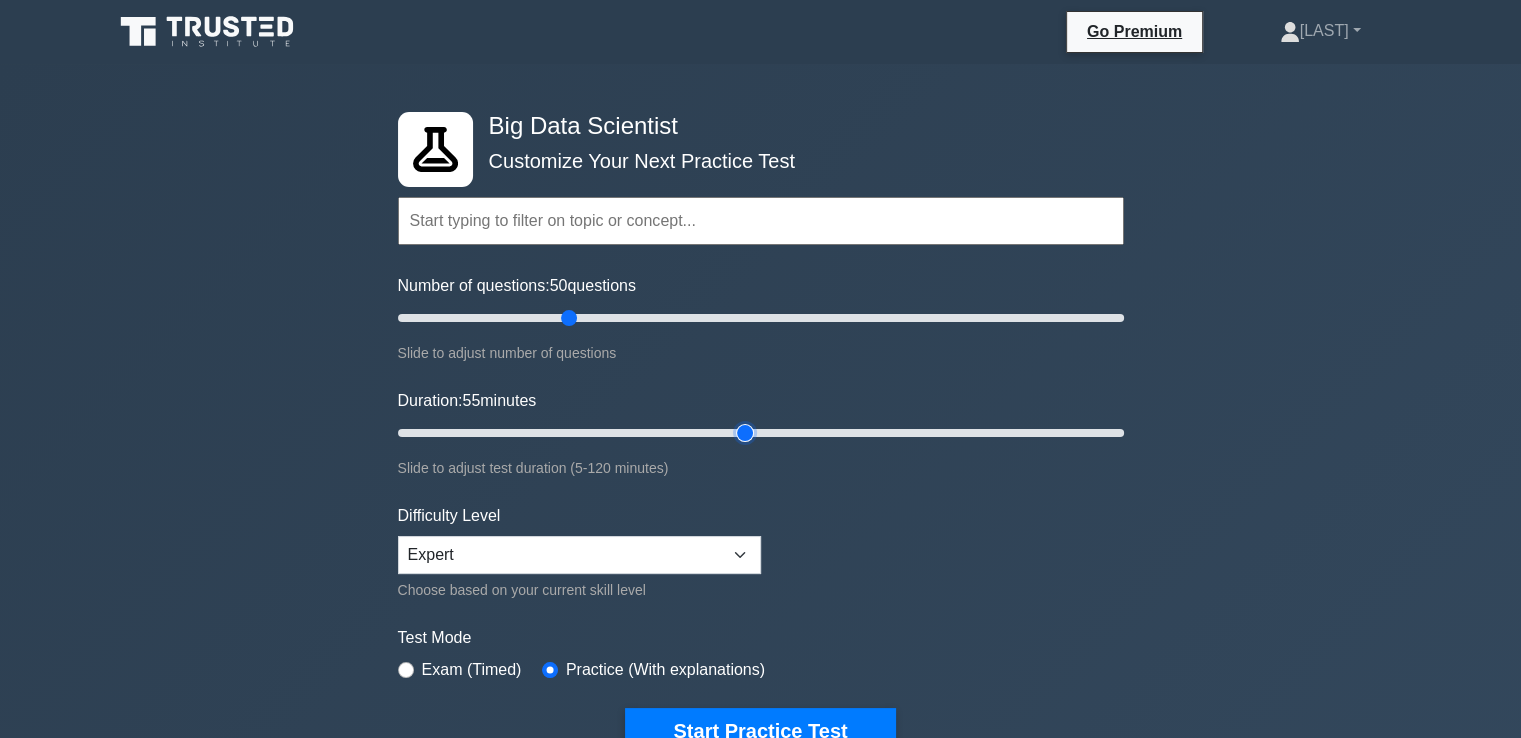 type on "60" 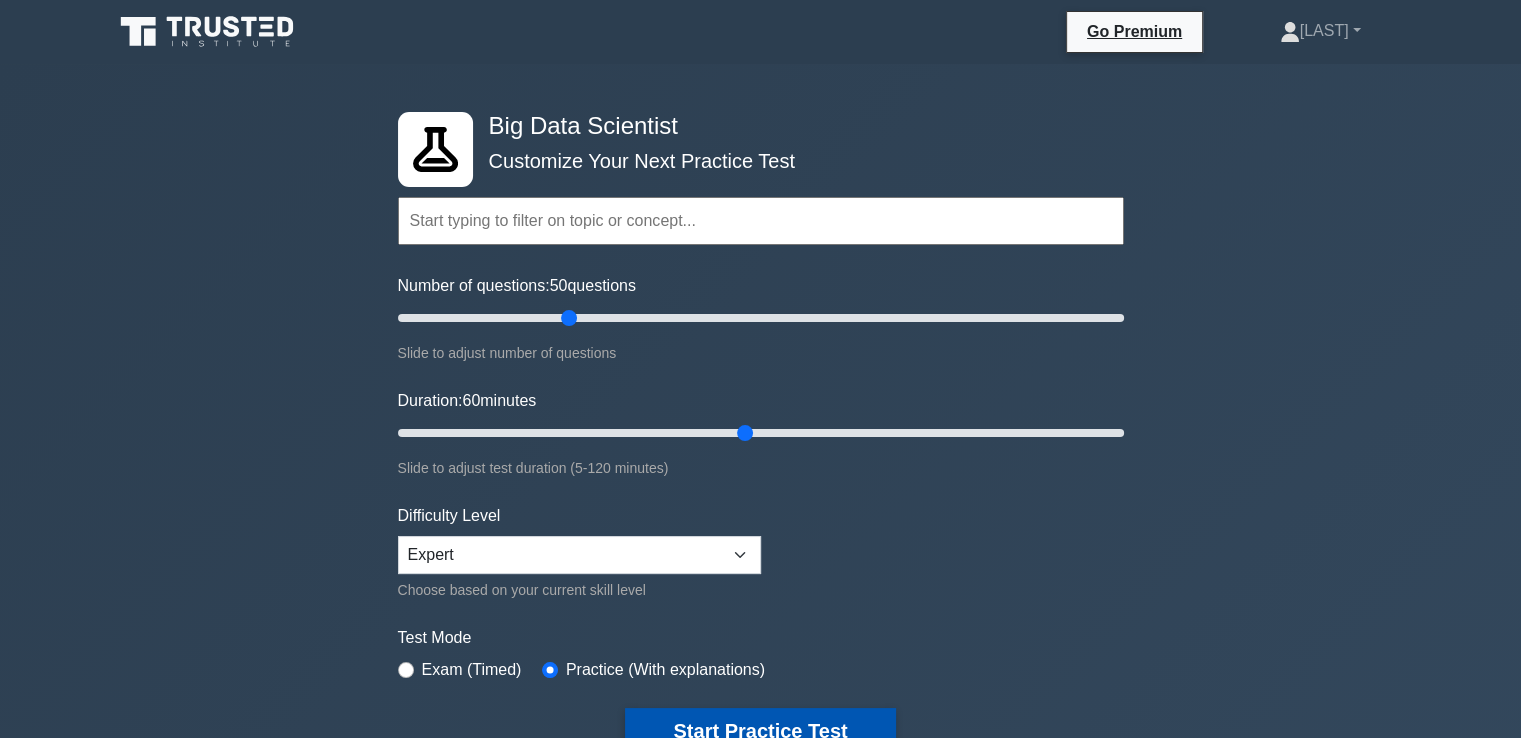 click on "Start Practice Test" at bounding box center [760, 731] 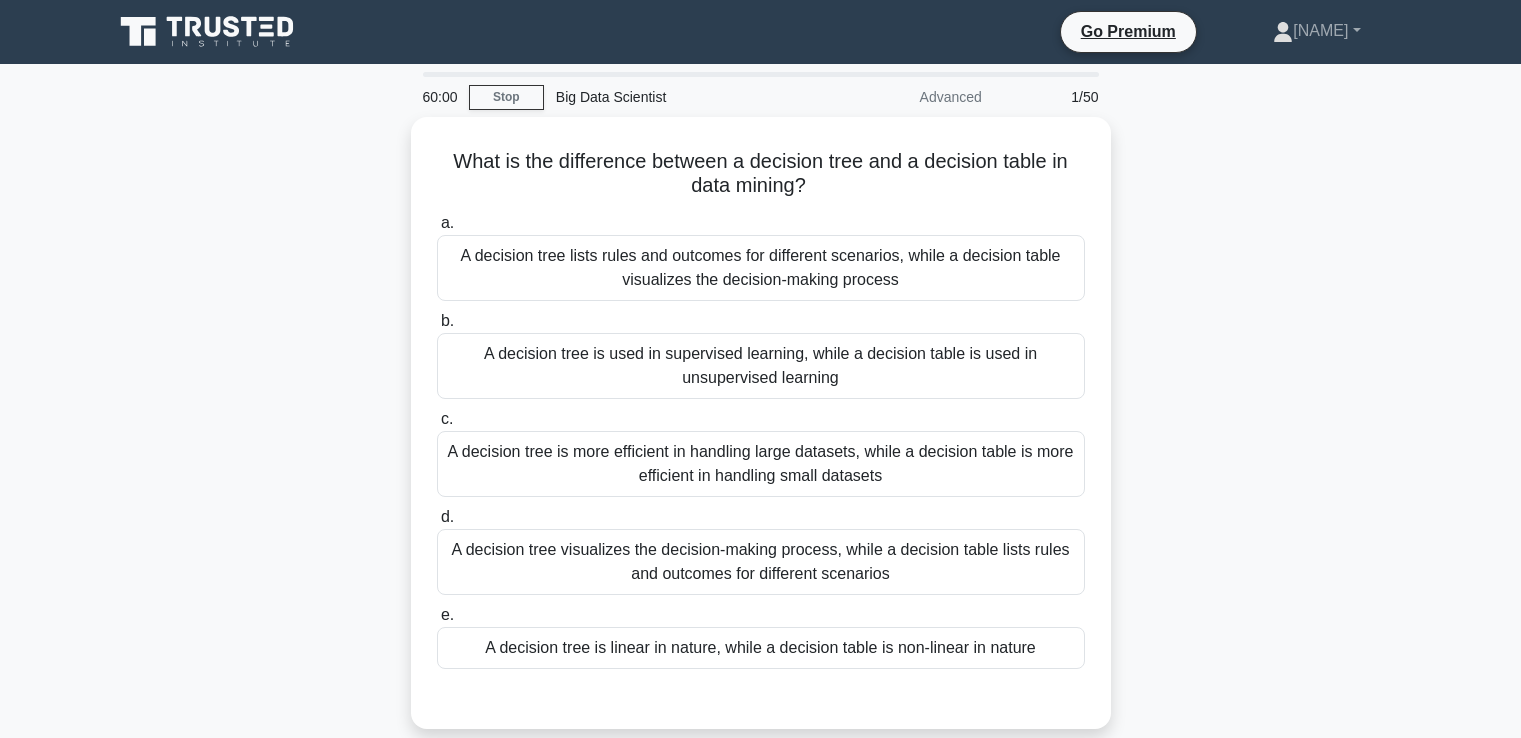 scroll, scrollTop: 0, scrollLeft: 0, axis: both 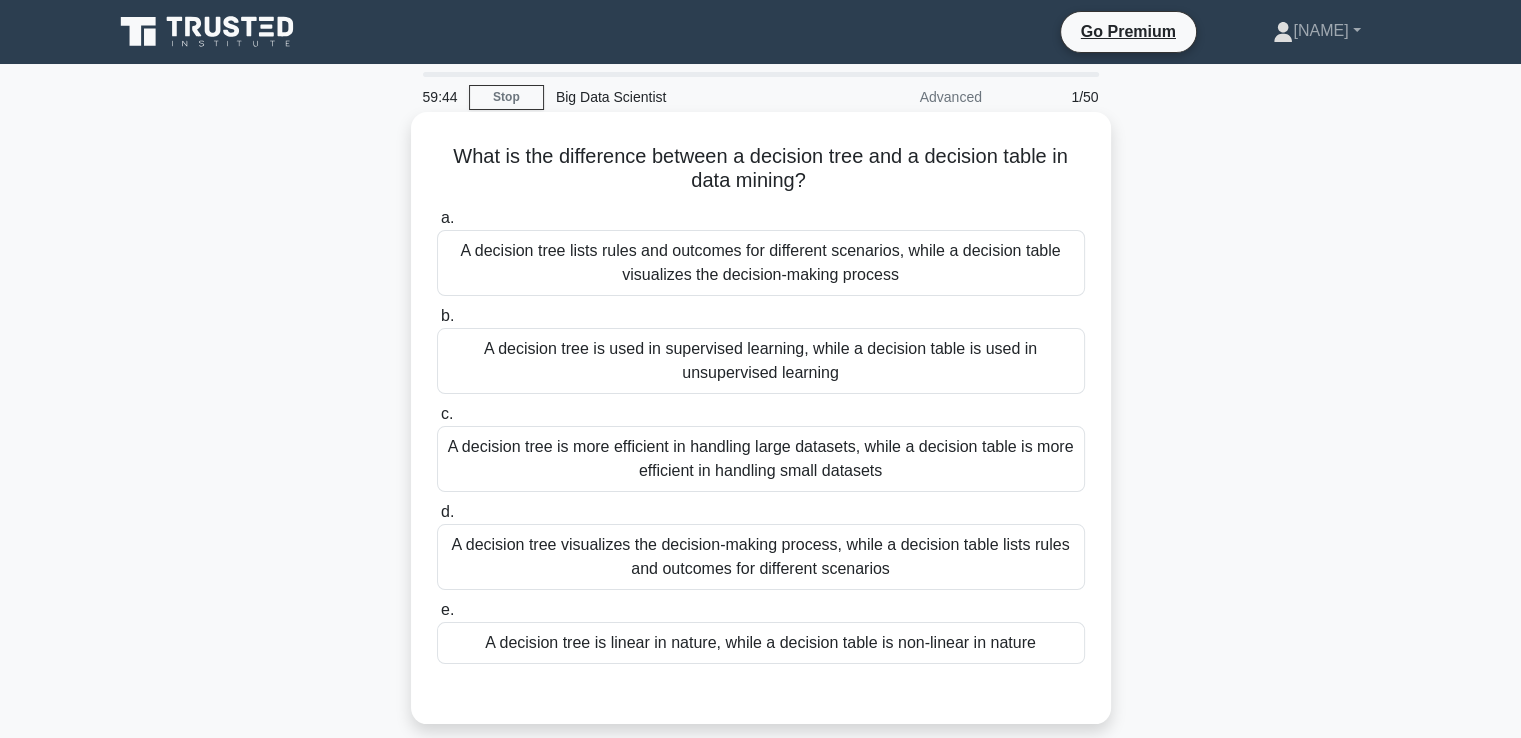 click on "A decision tree visualizes the decision-making process, while a decision table lists rules and outcomes for different scenarios" at bounding box center (761, 557) 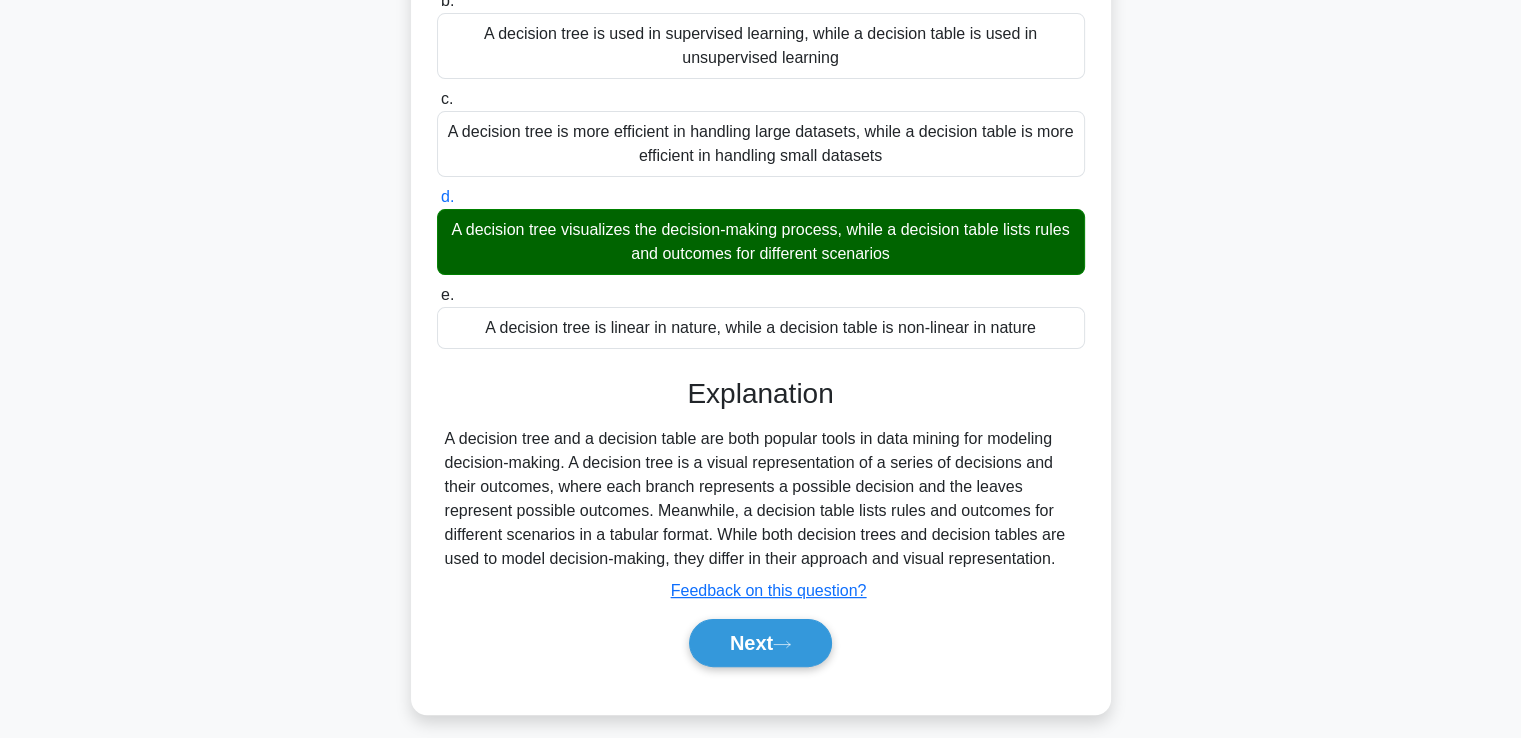 scroll, scrollTop: 343, scrollLeft: 0, axis: vertical 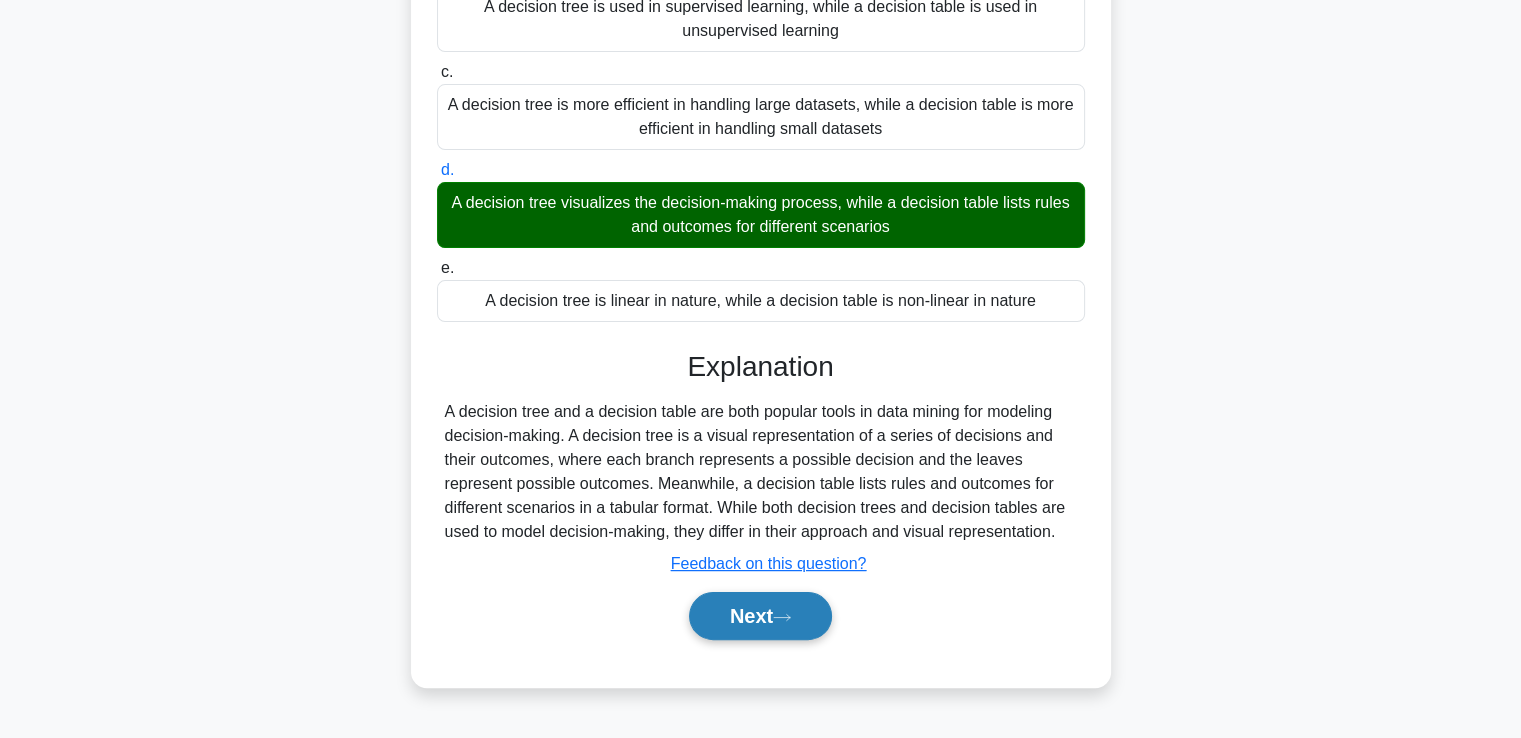 click on "Next" at bounding box center [760, 616] 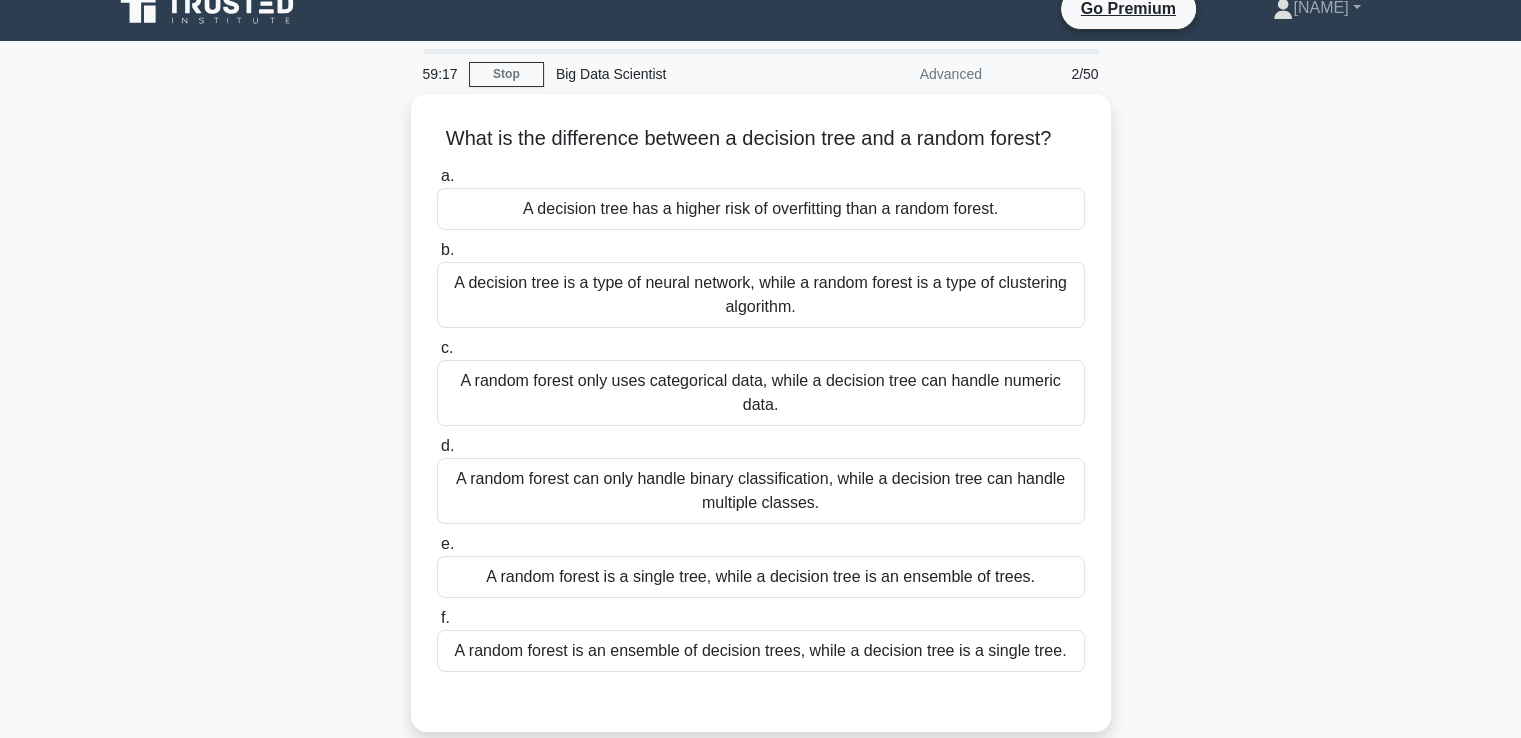 scroll, scrollTop: 0, scrollLeft: 0, axis: both 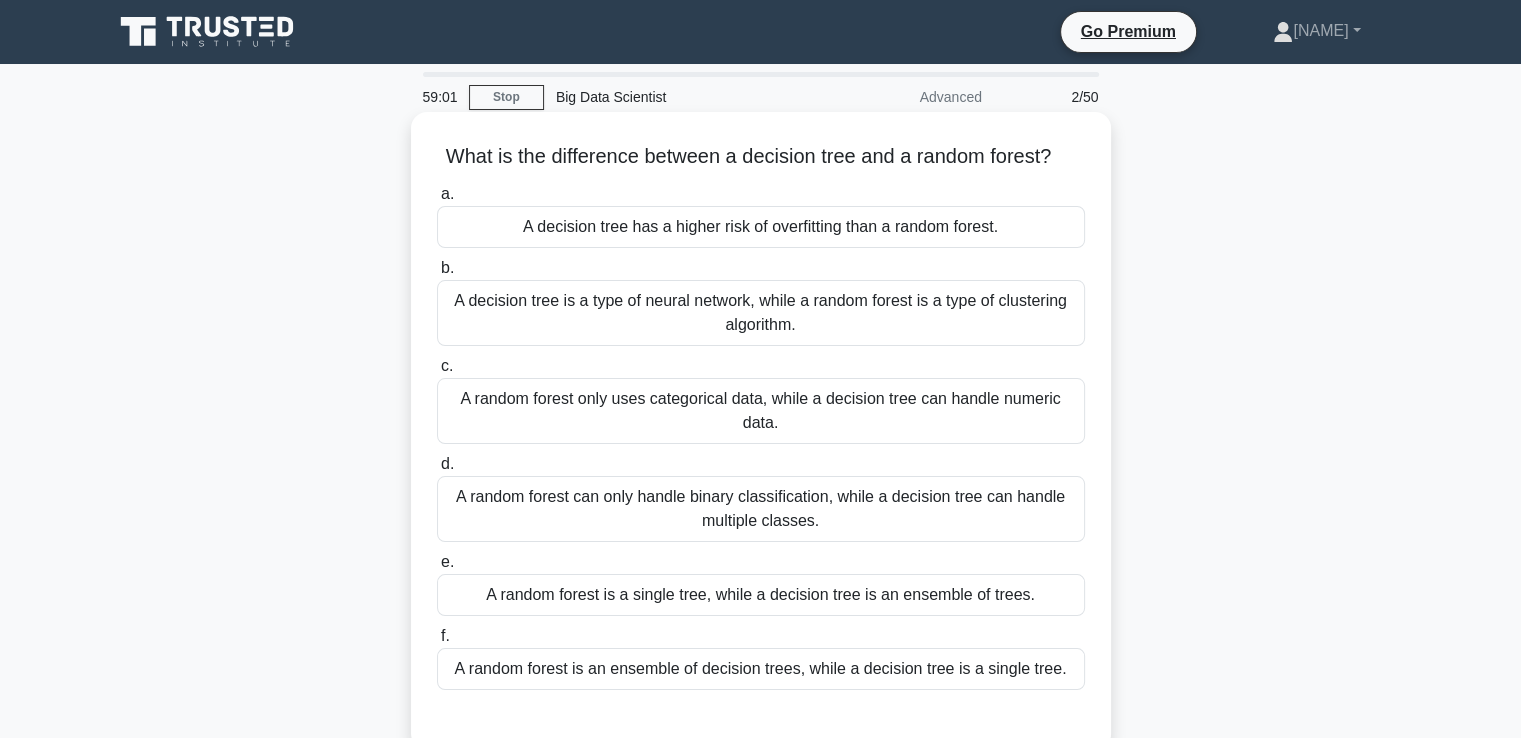 click on "A random forest is an ensemble of decision trees, while a decision tree is a single tree." at bounding box center (761, 669) 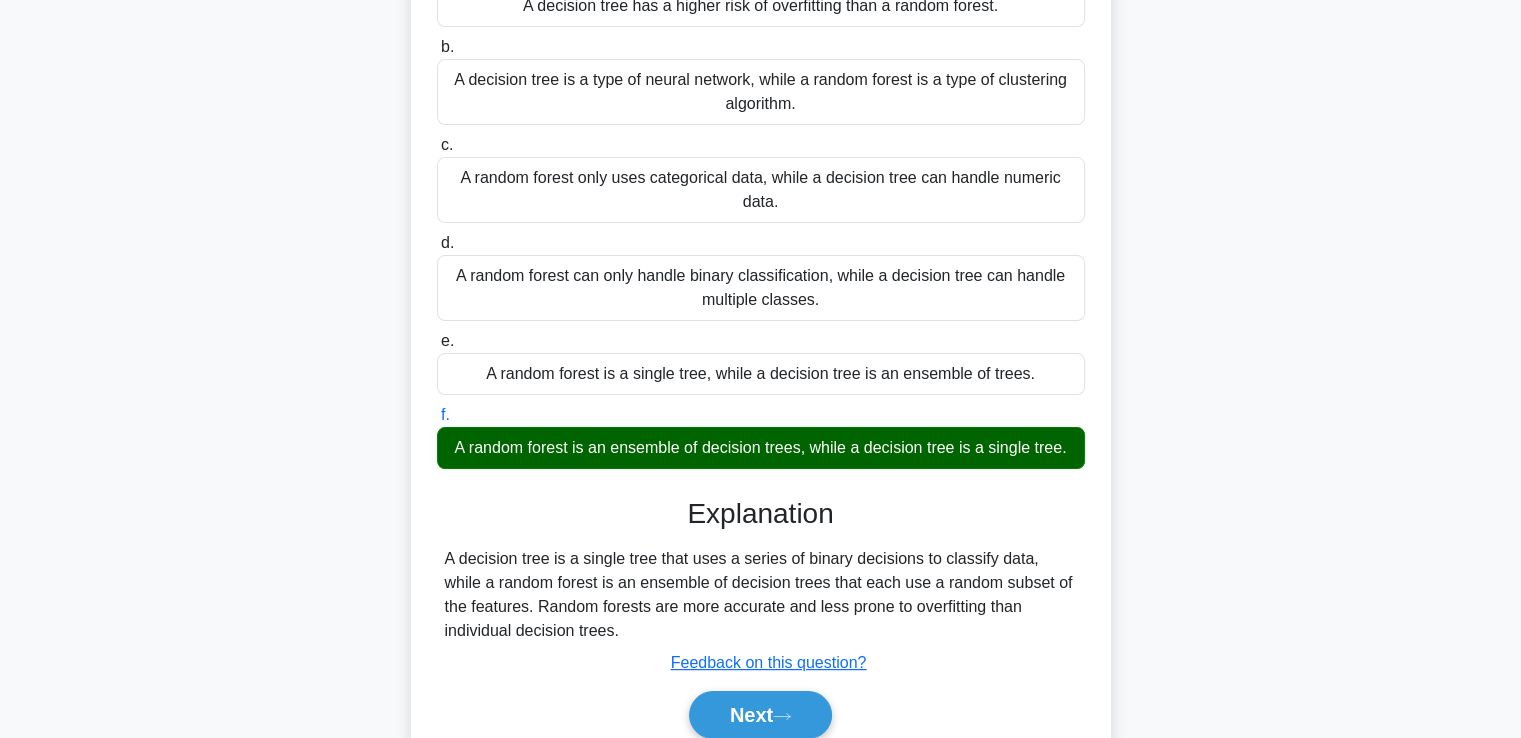 scroll, scrollTop: 343, scrollLeft: 0, axis: vertical 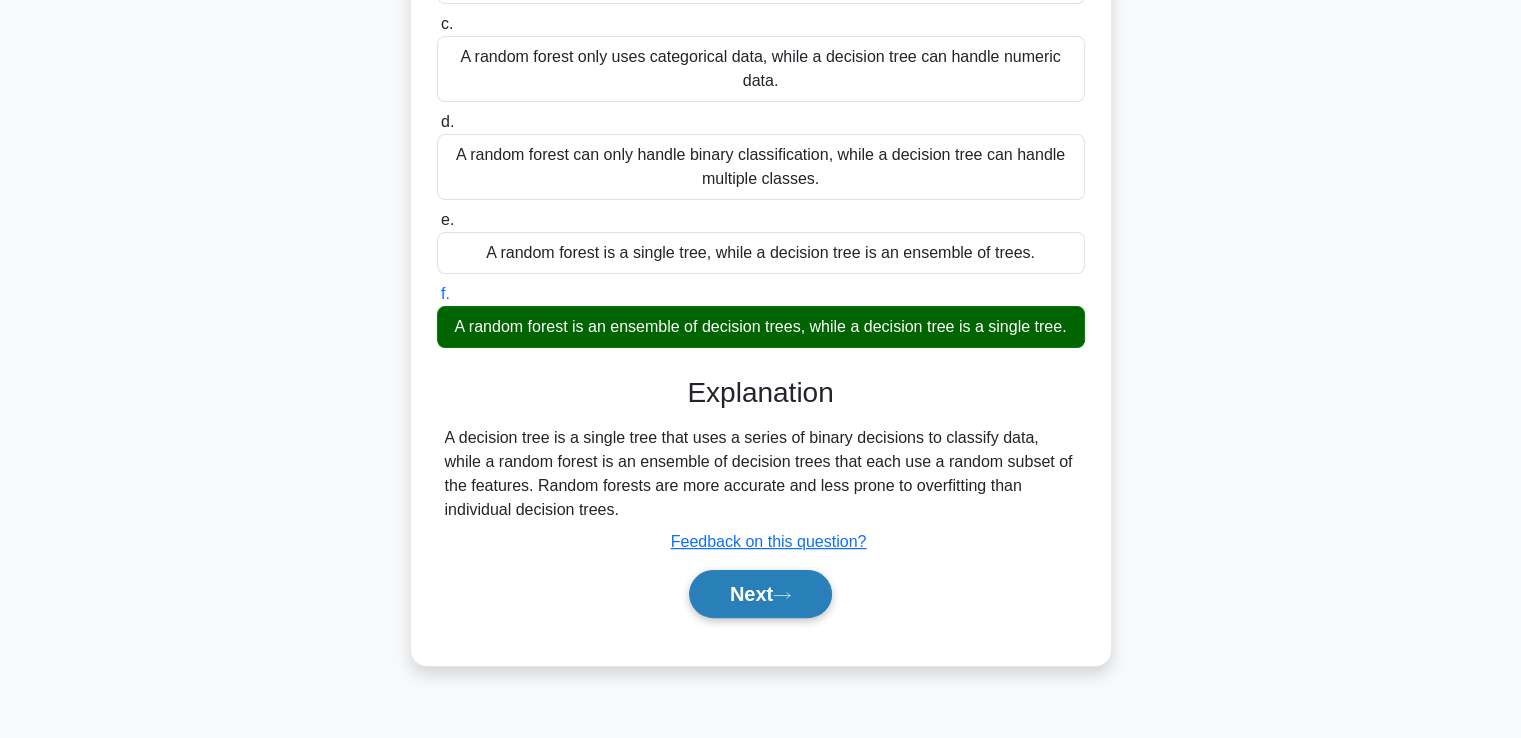 click on "Next" at bounding box center (760, 594) 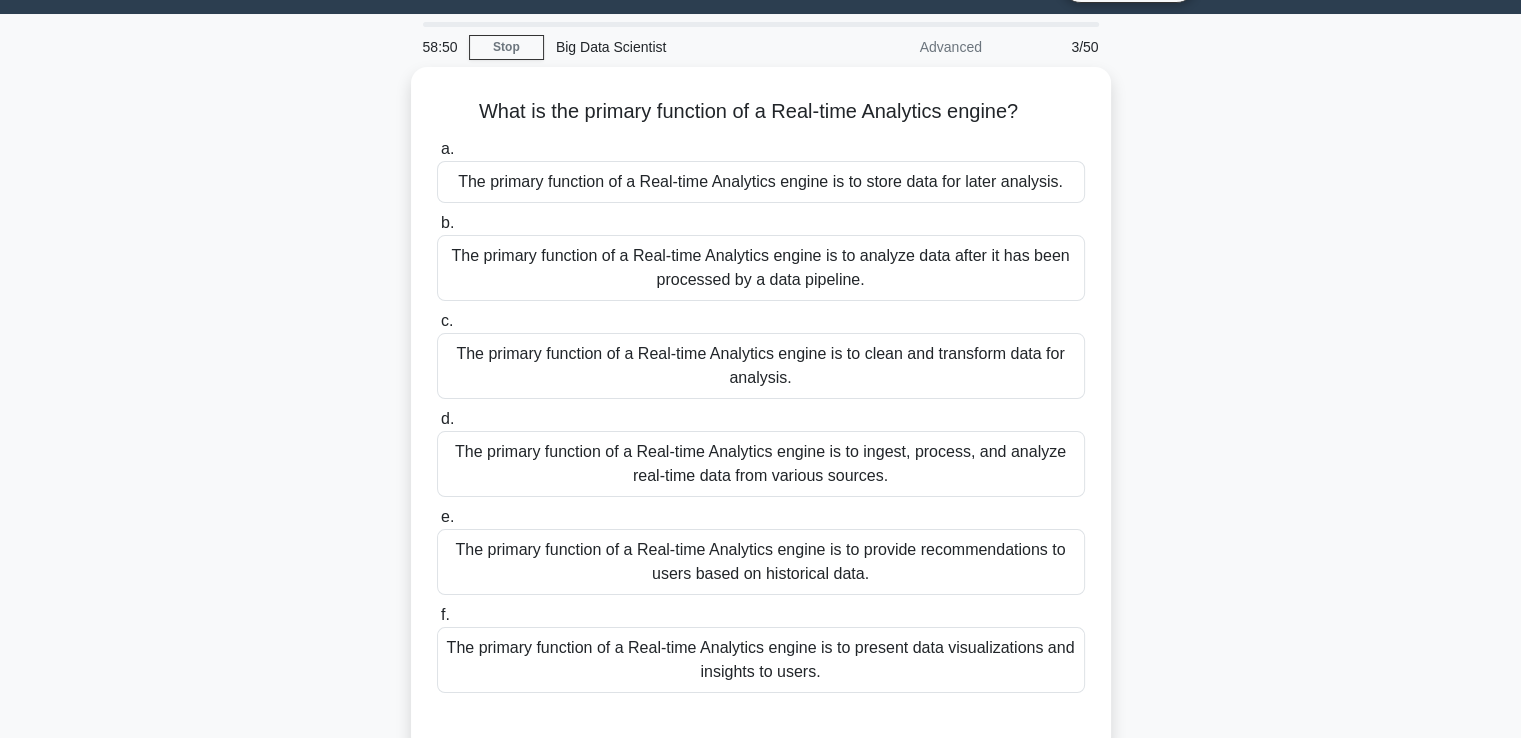 scroll, scrollTop: 0, scrollLeft: 0, axis: both 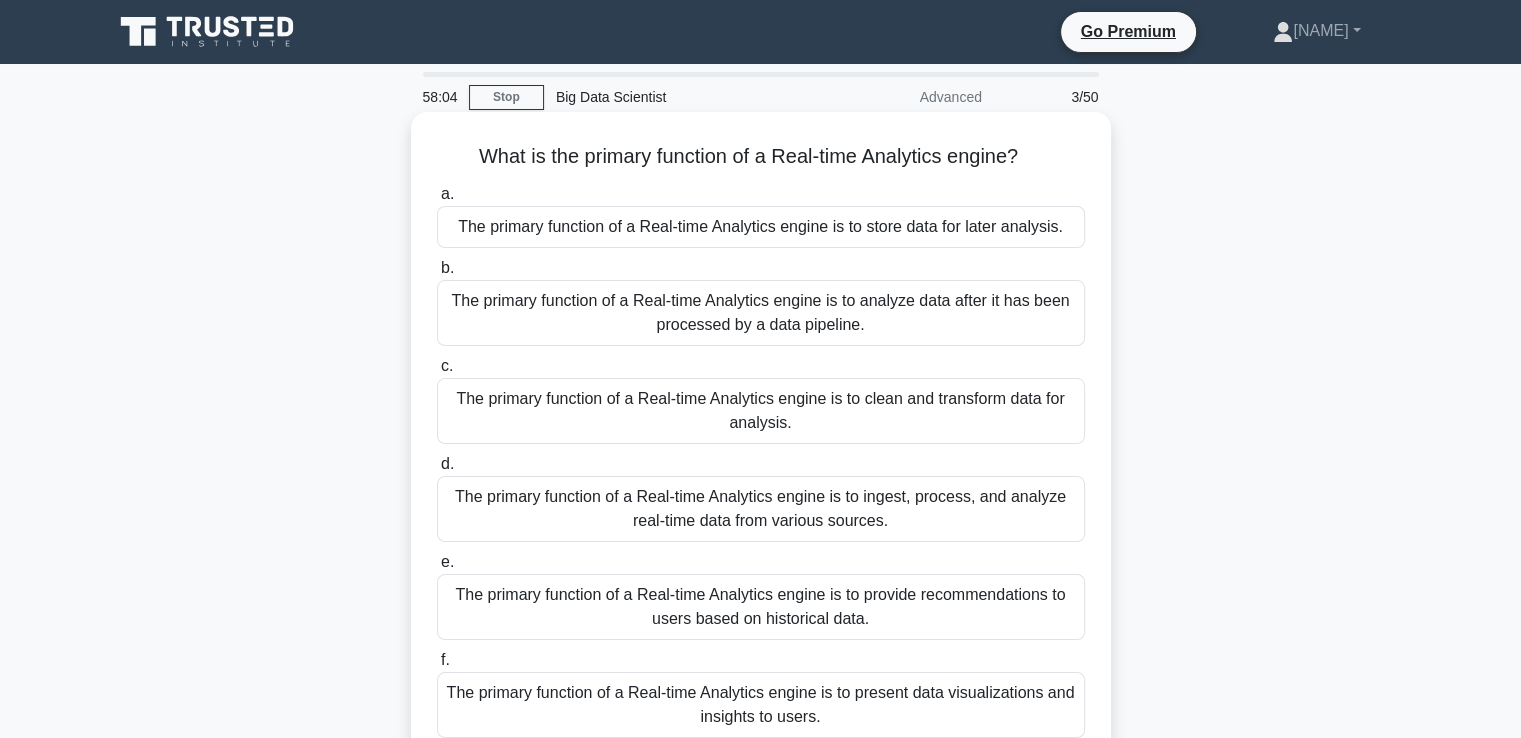 click on "The primary function of a Real-time Analytics engine is to ingest, process, and analyze real-time data from various sources." at bounding box center (761, 509) 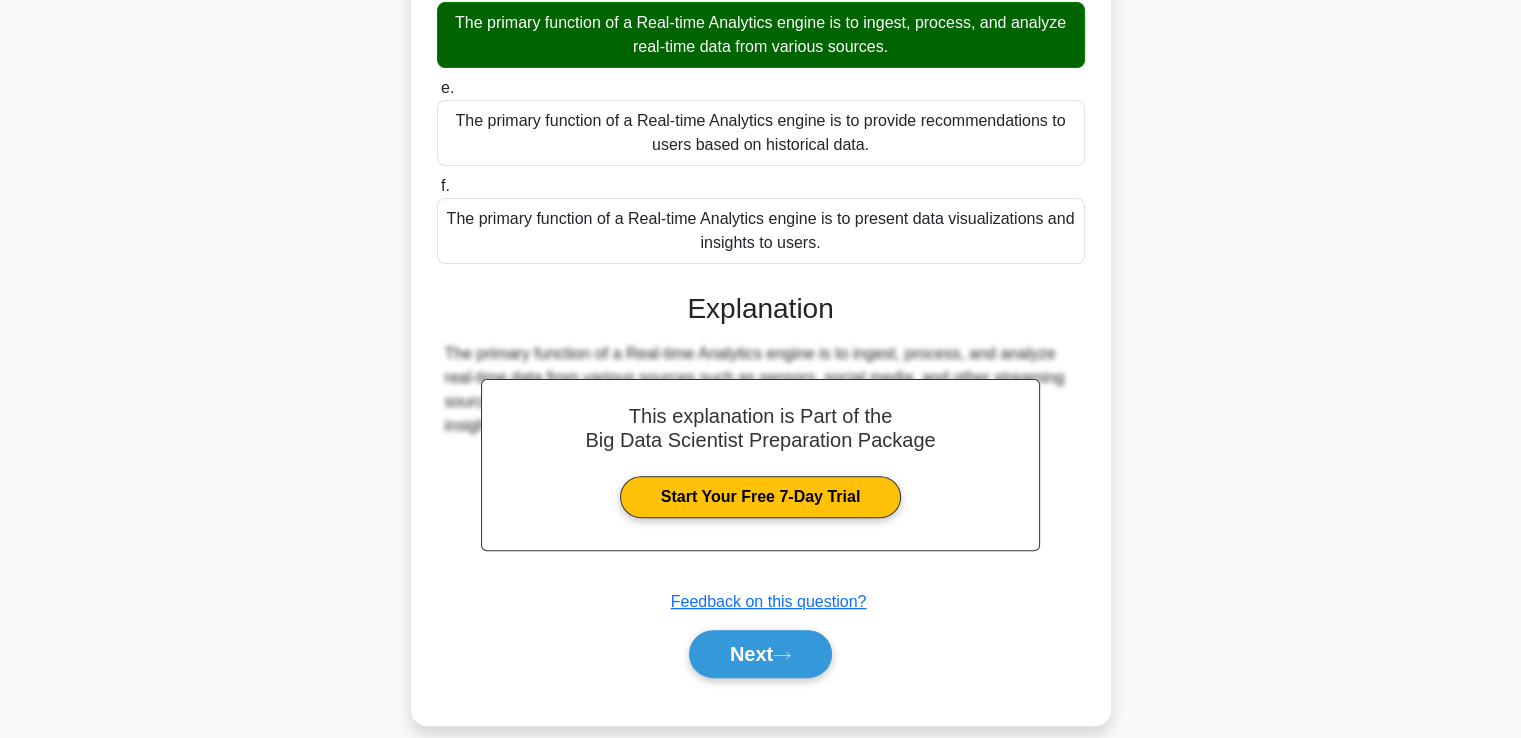 scroll, scrollTop: 497, scrollLeft: 0, axis: vertical 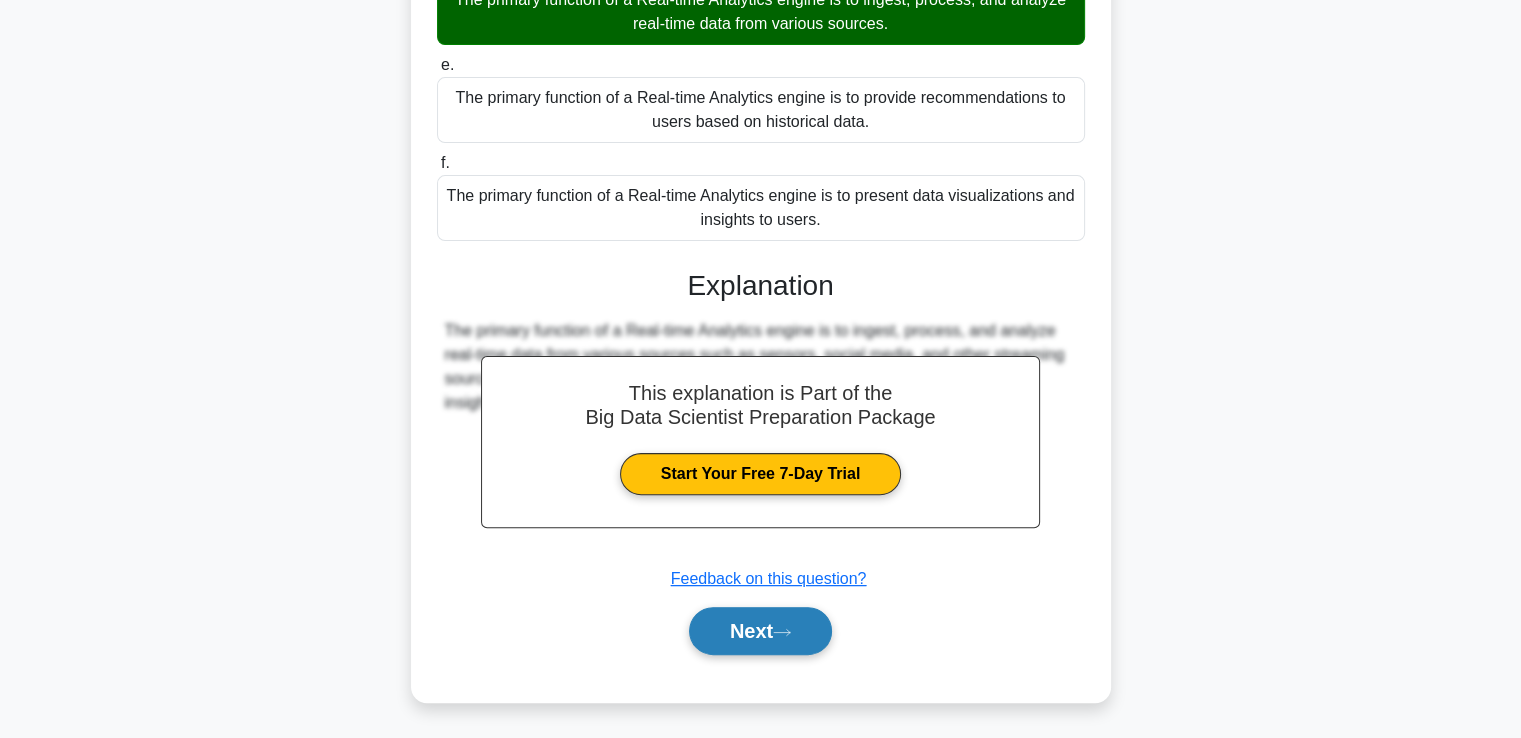 click on "Next" at bounding box center [760, 631] 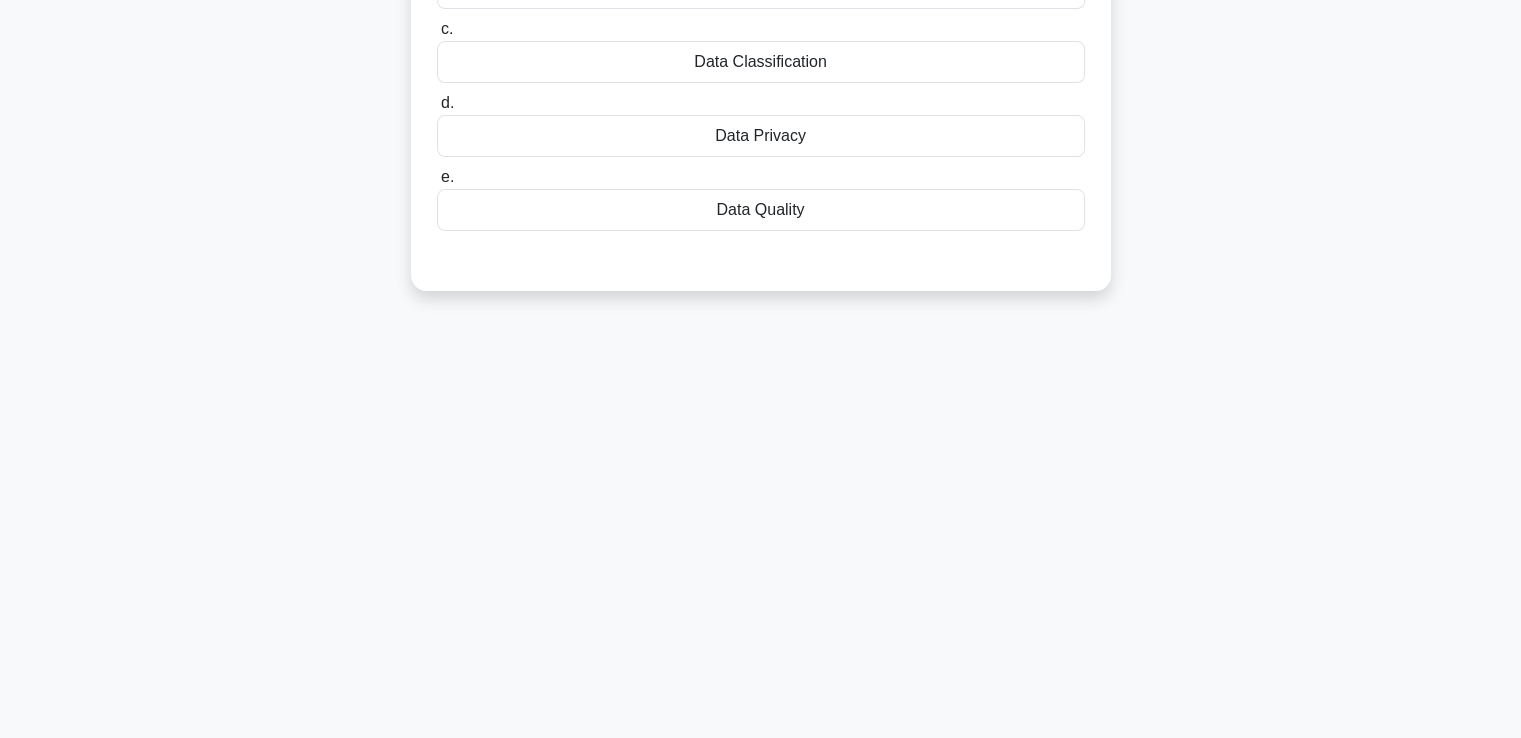 scroll, scrollTop: 343, scrollLeft: 0, axis: vertical 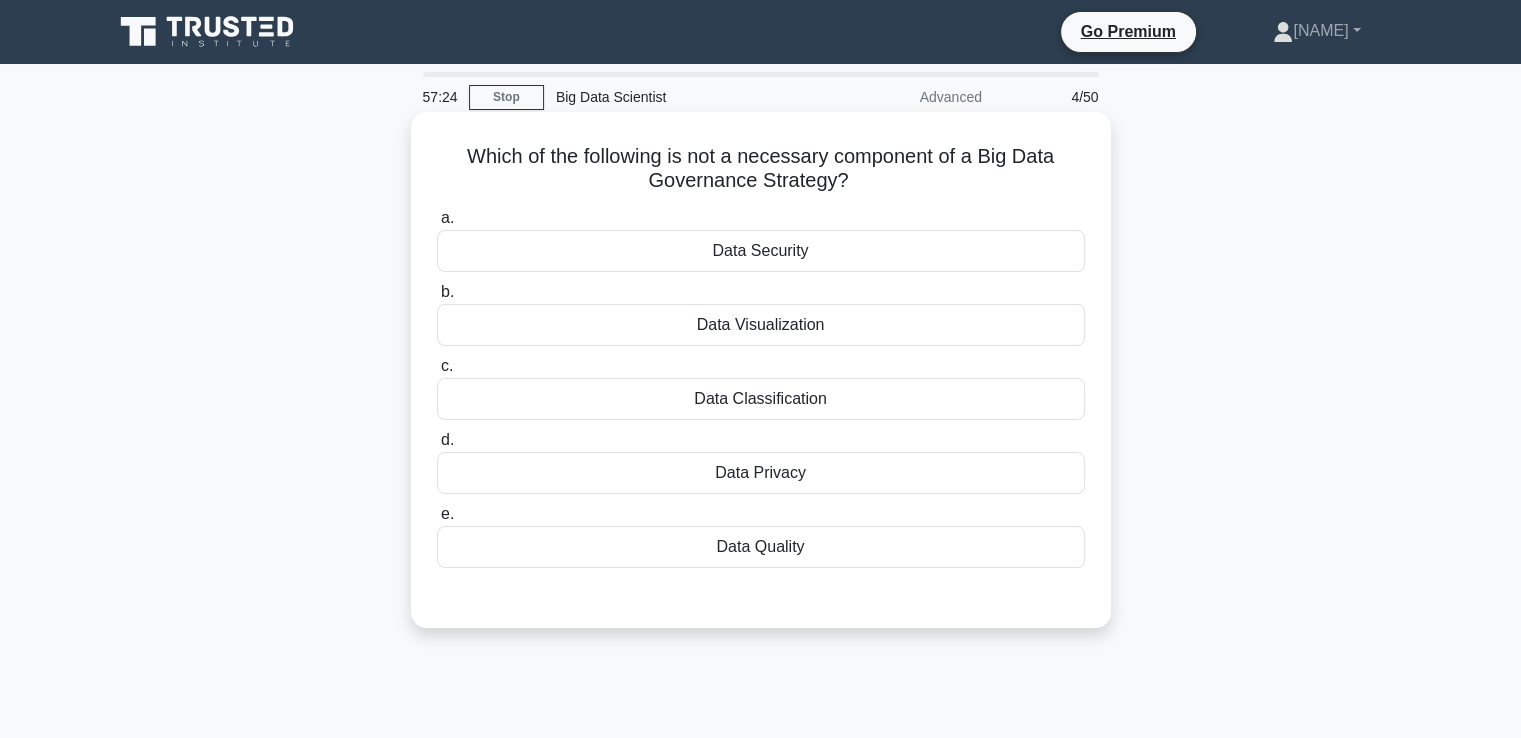 click on "Data Visualization" at bounding box center [761, 325] 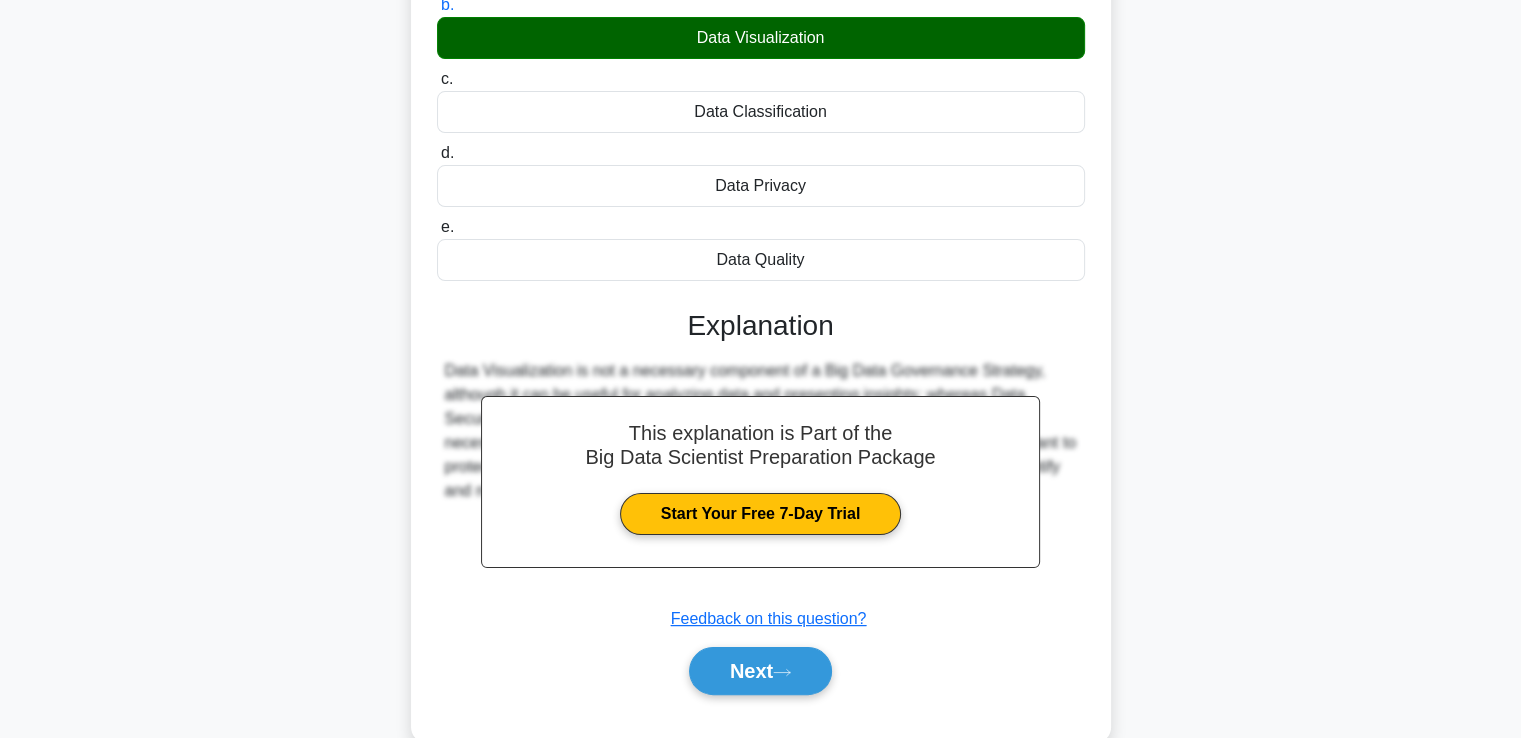 scroll, scrollTop: 343, scrollLeft: 0, axis: vertical 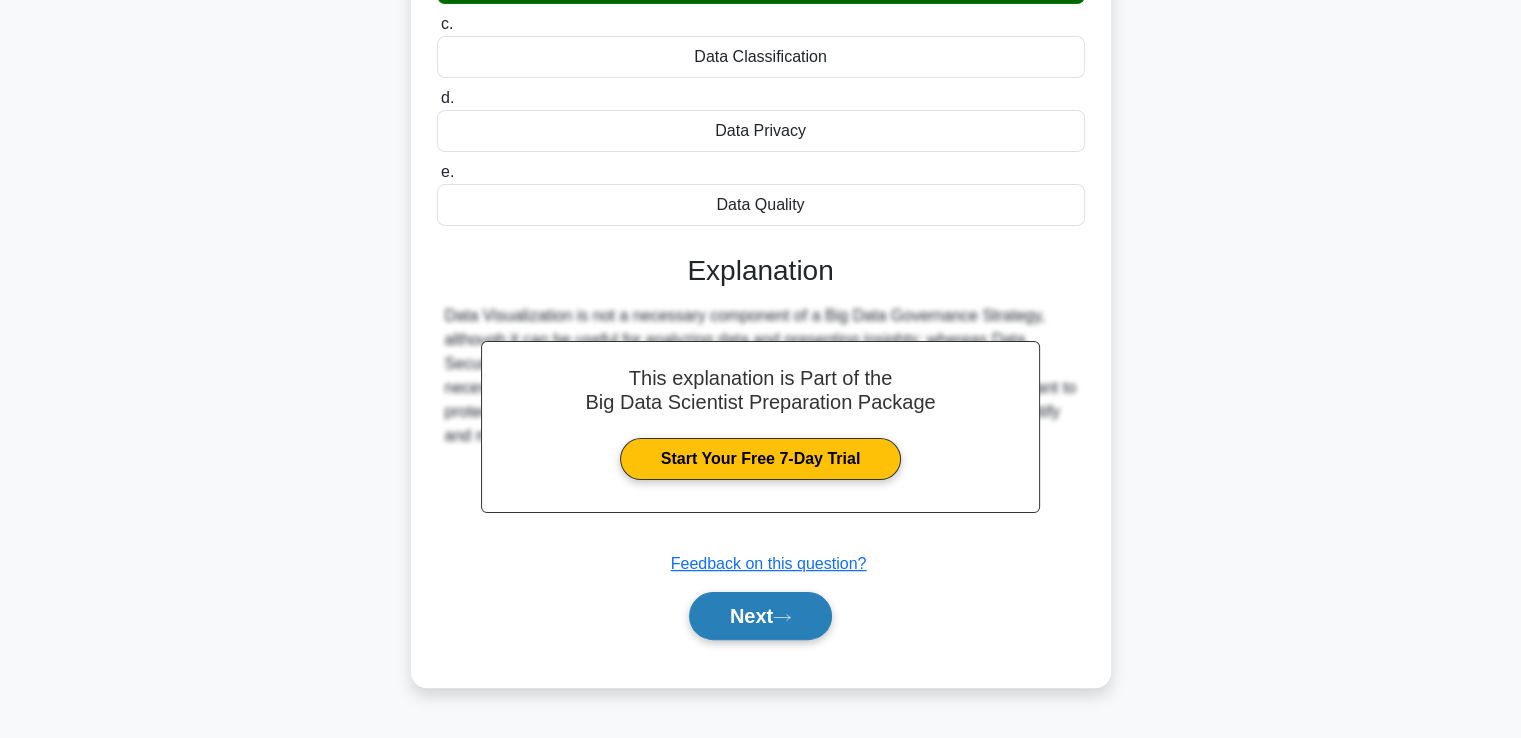 click on "Next" at bounding box center [760, 616] 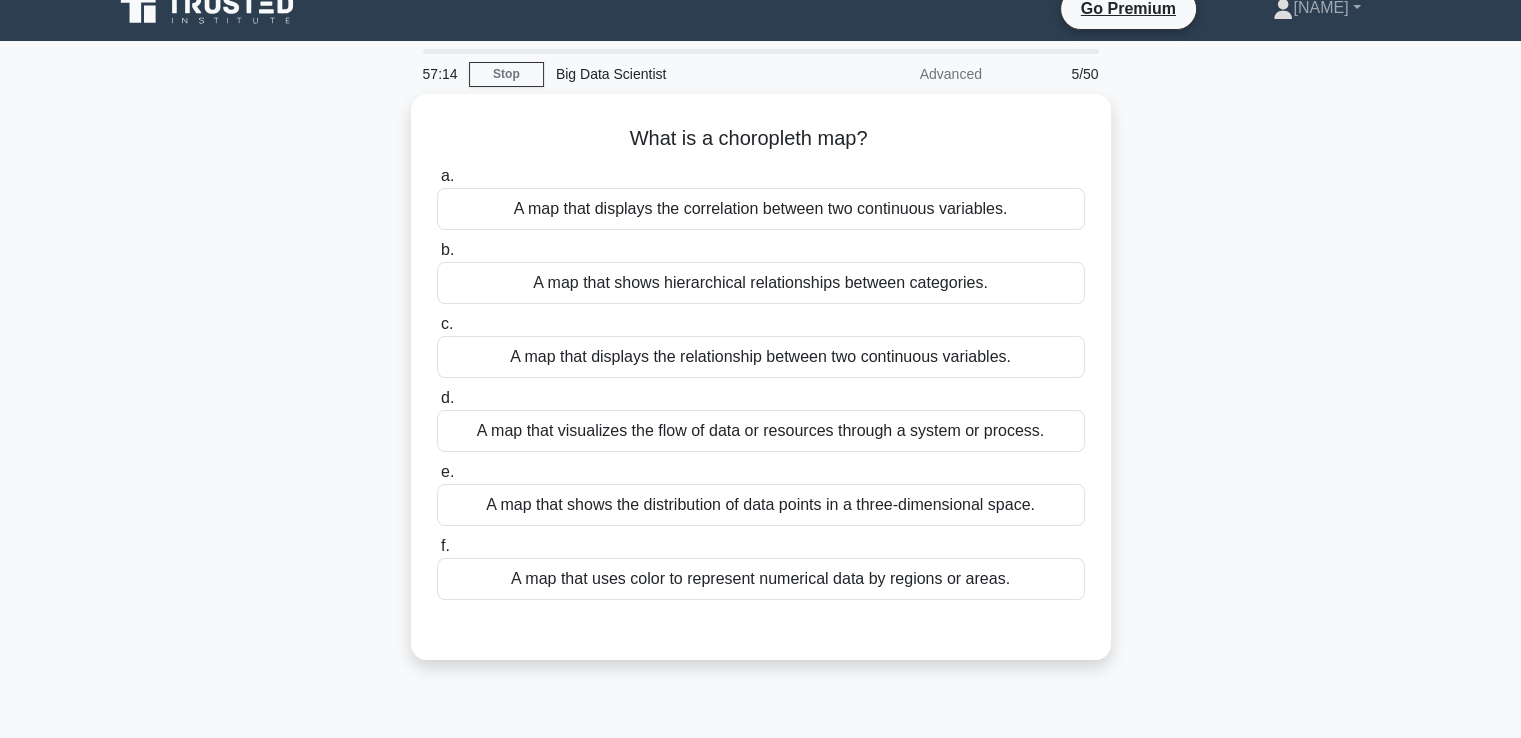 scroll, scrollTop: 0, scrollLeft: 0, axis: both 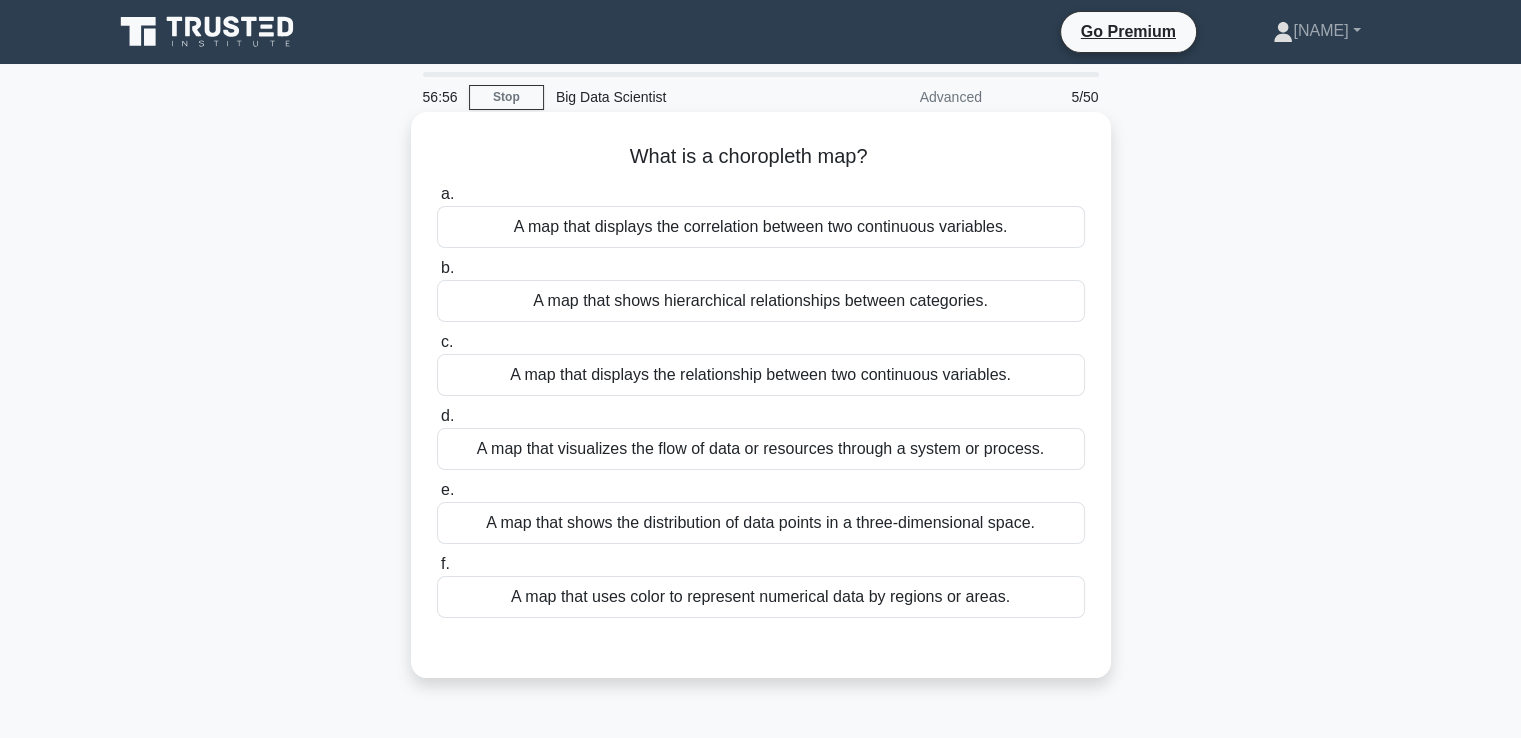 click on "A map that uses color to represent numerical data by regions or areas." at bounding box center (761, 597) 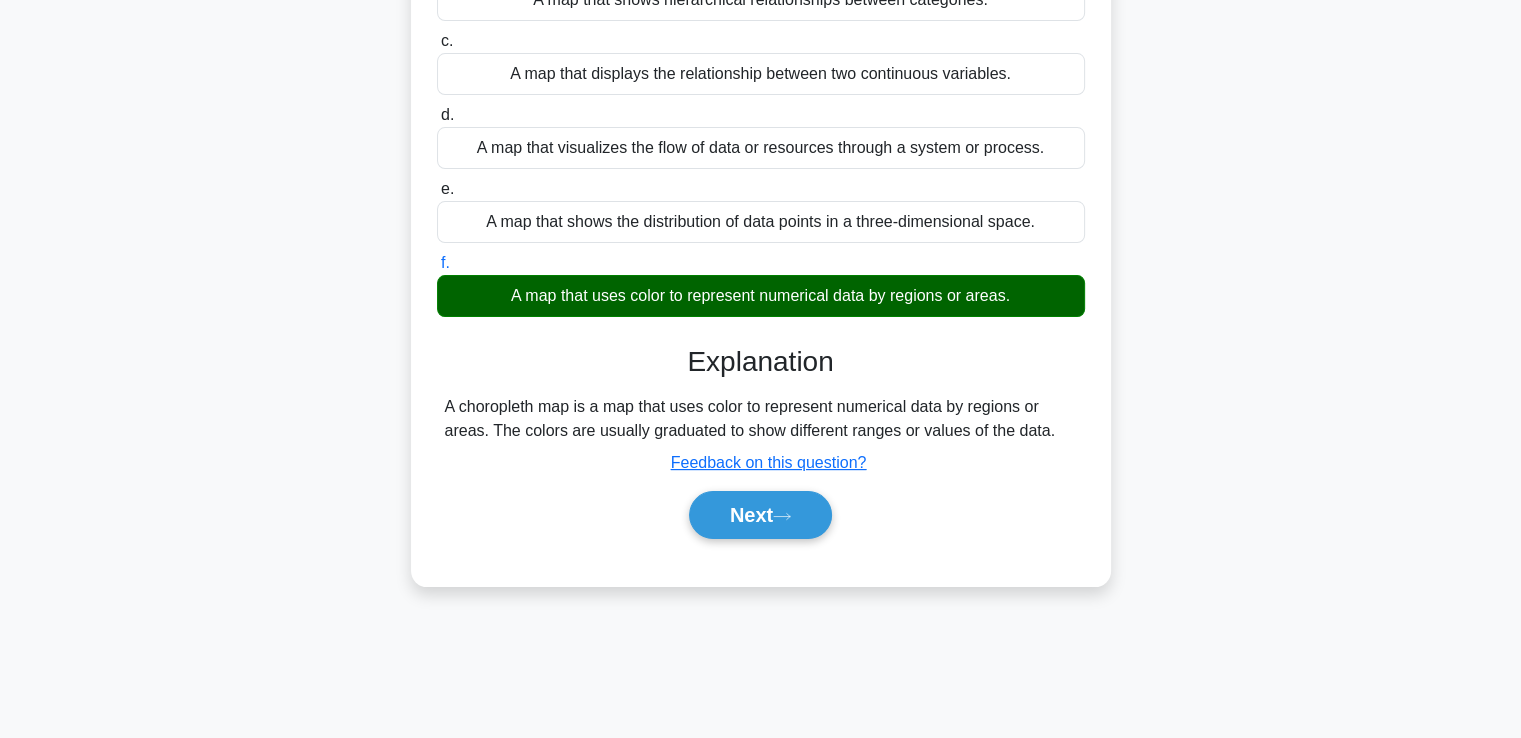scroll, scrollTop: 343, scrollLeft: 0, axis: vertical 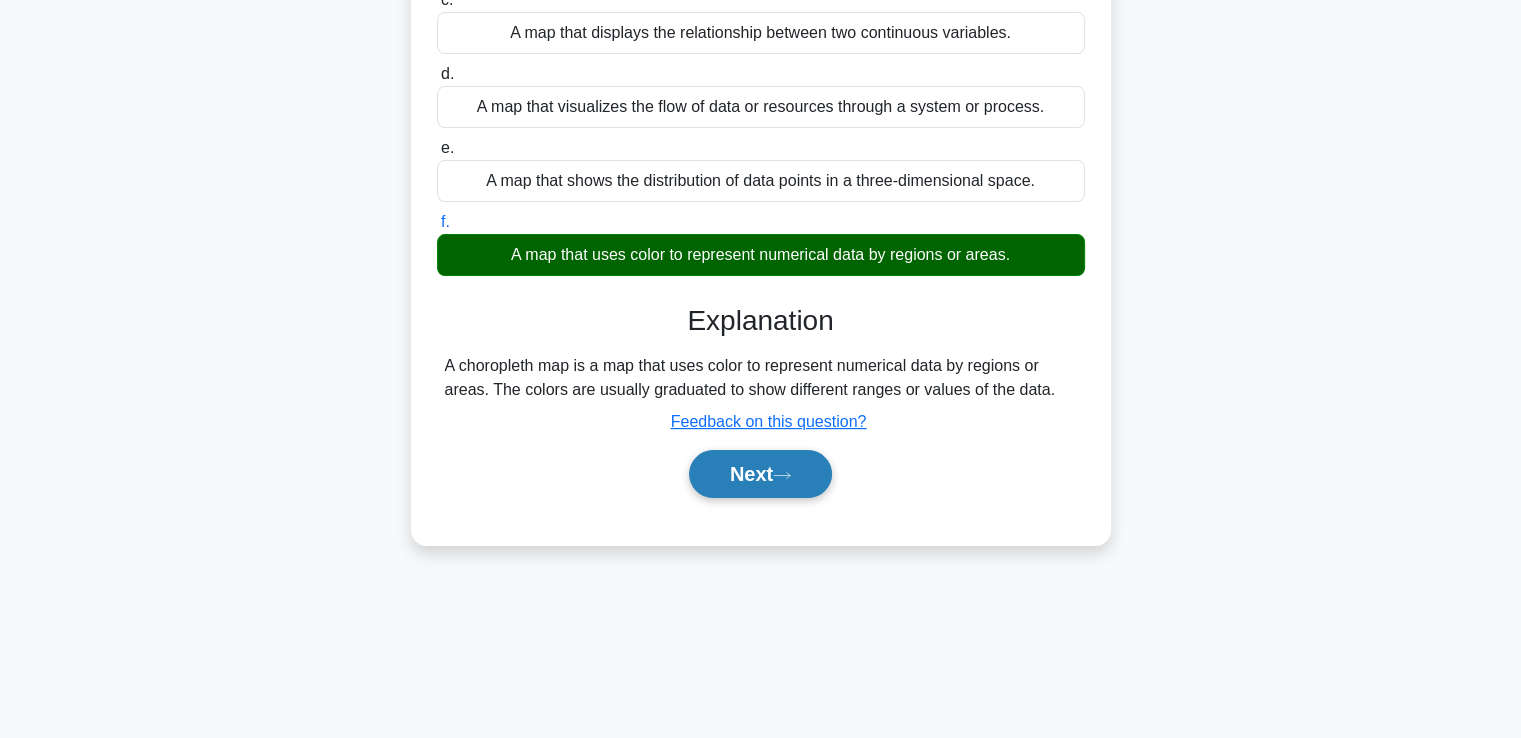 click on "Next" at bounding box center [760, 474] 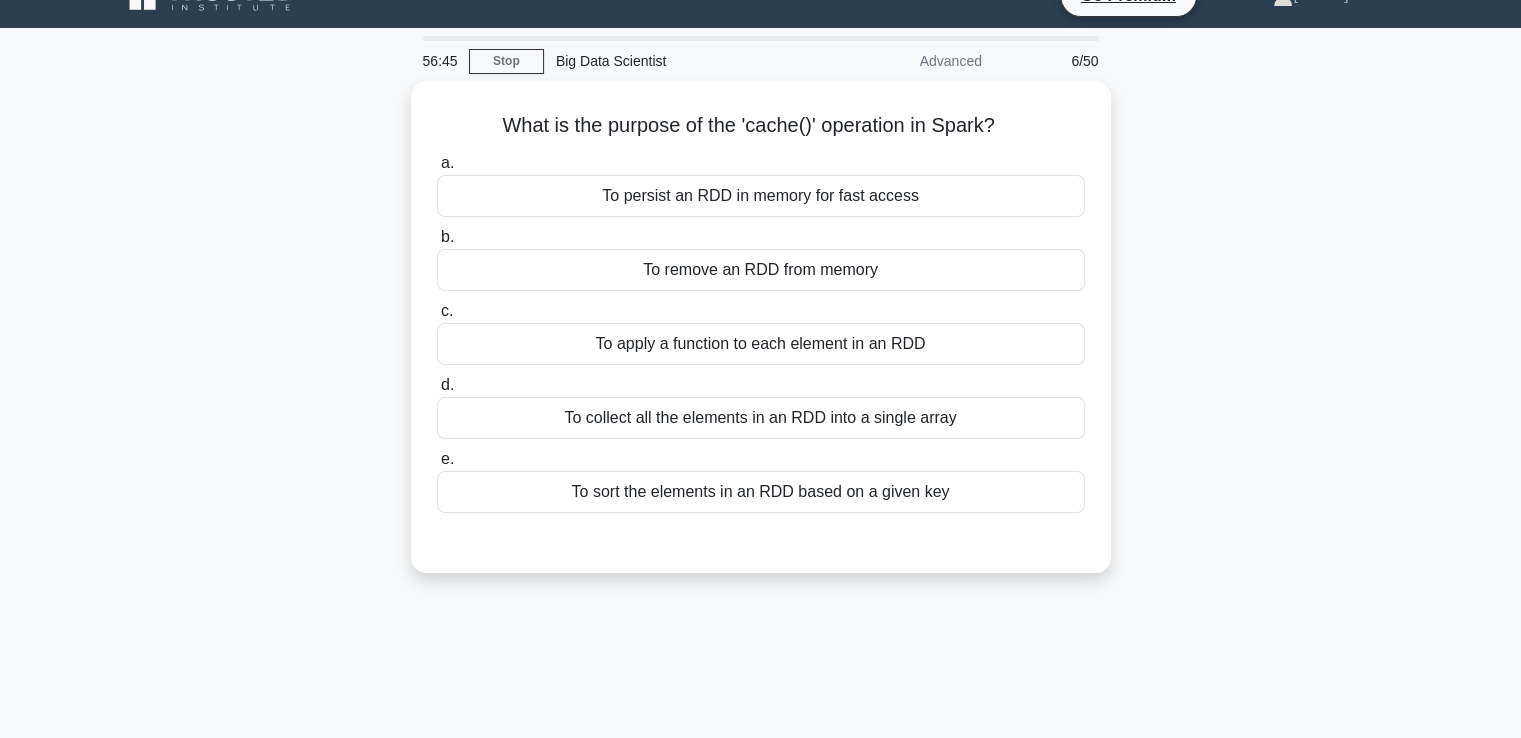 scroll, scrollTop: 0, scrollLeft: 0, axis: both 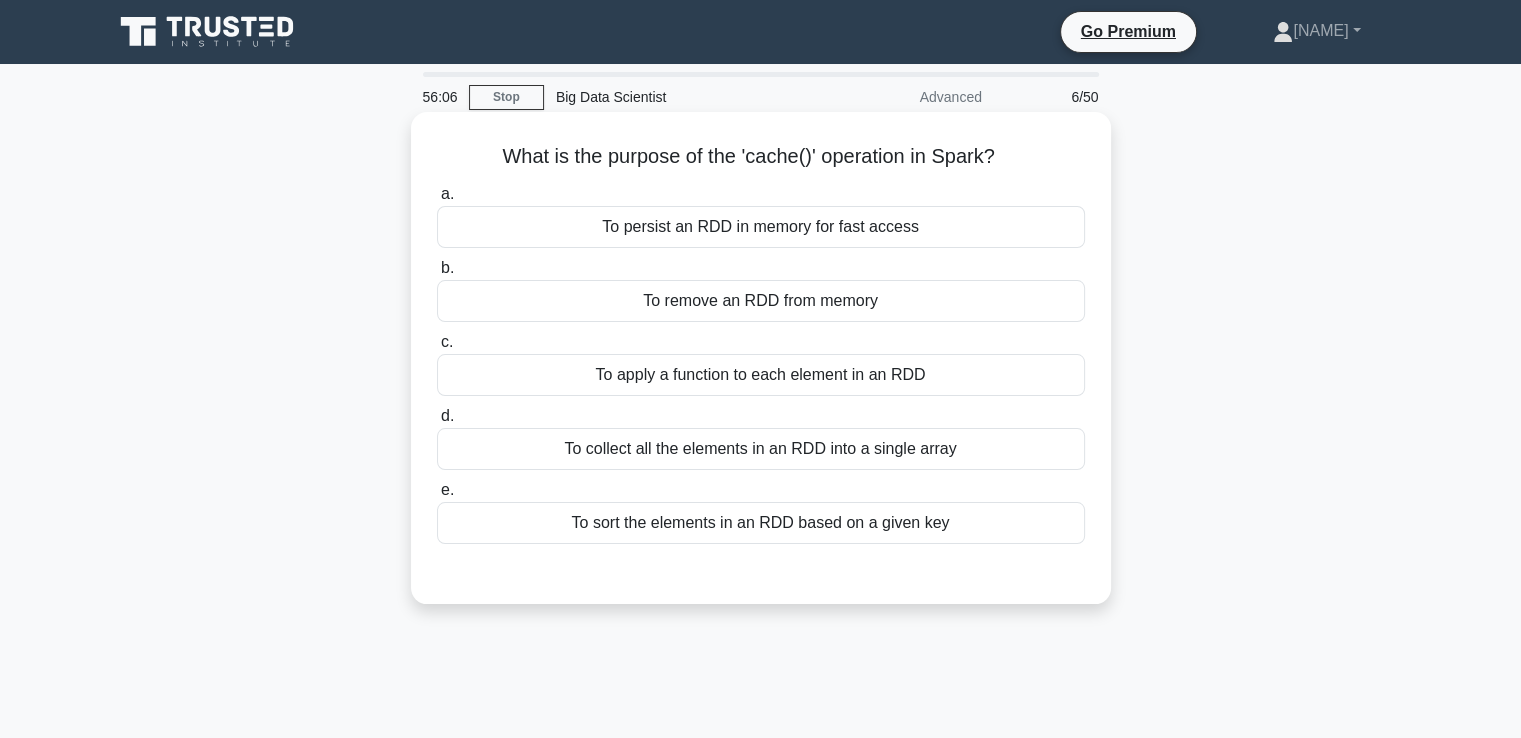 click on "To persist an RDD in memory for fast access" at bounding box center (761, 227) 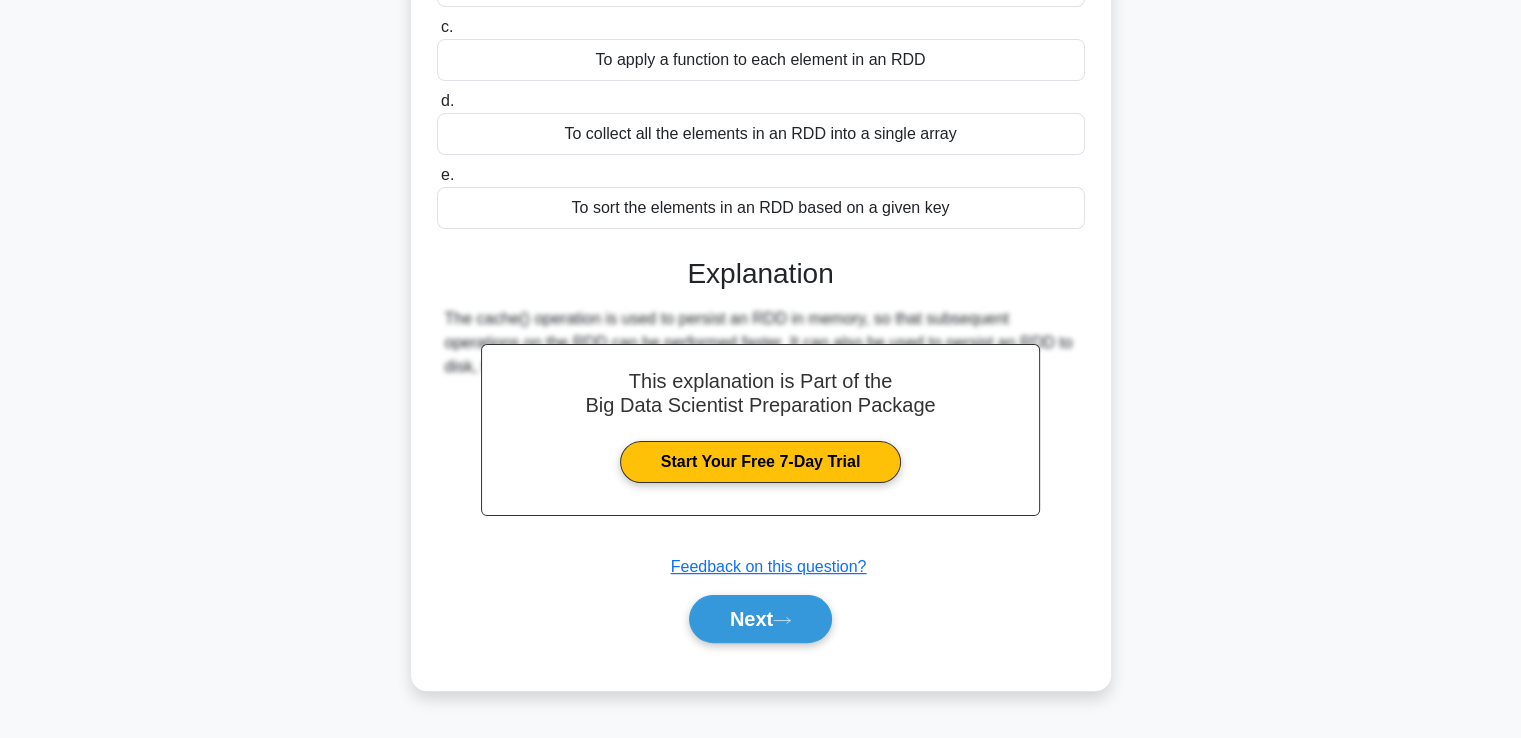 scroll, scrollTop: 343, scrollLeft: 0, axis: vertical 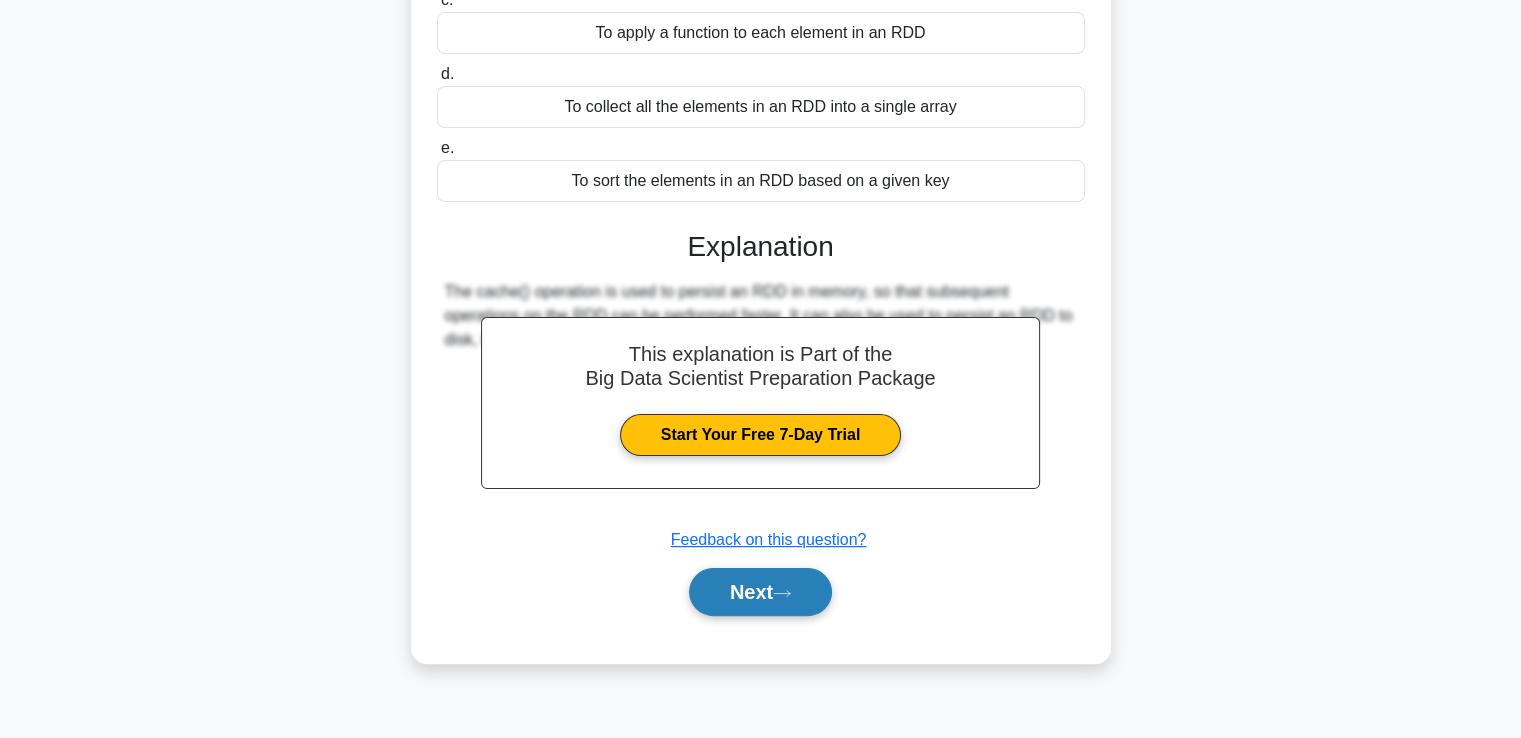 click on "Next" at bounding box center [760, 592] 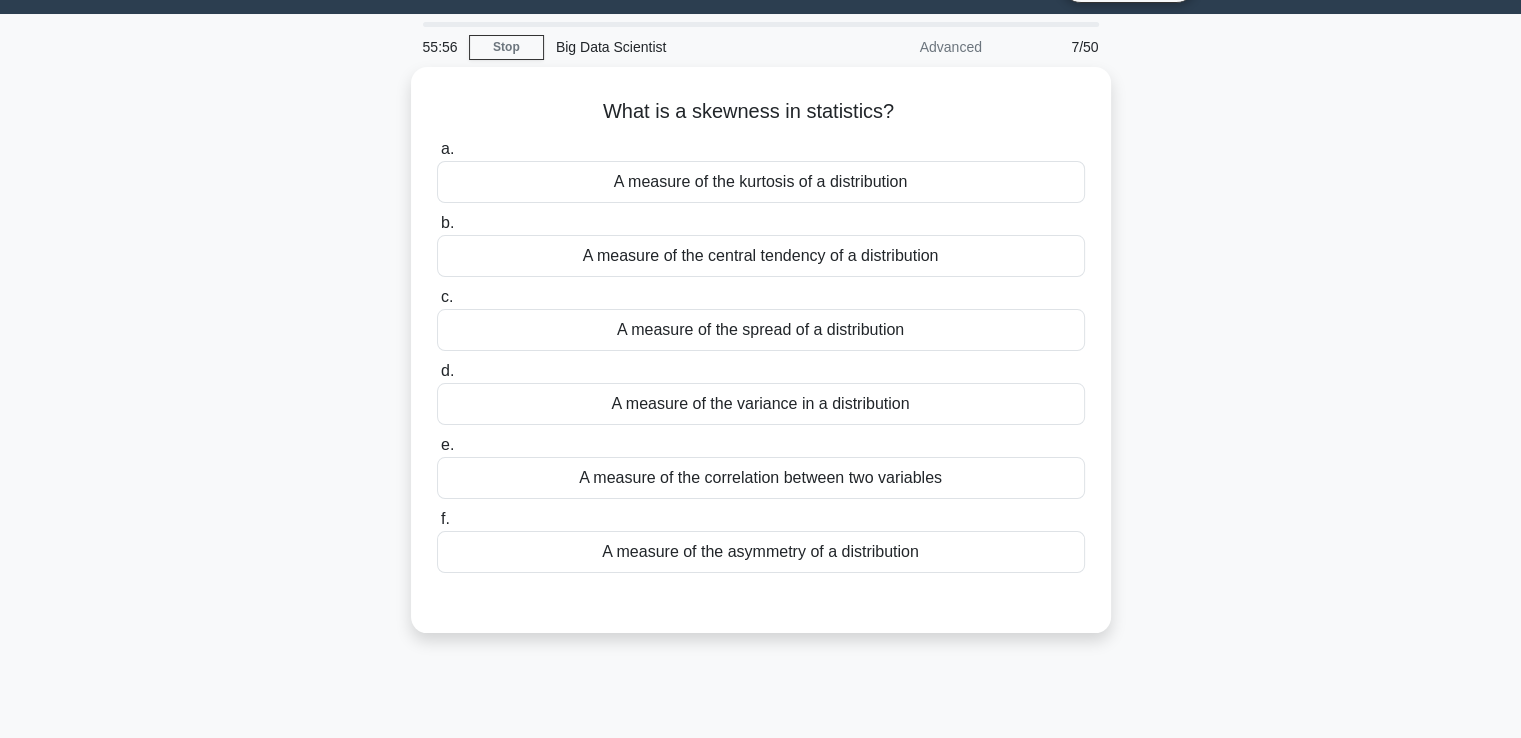 scroll, scrollTop: 0, scrollLeft: 0, axis: both 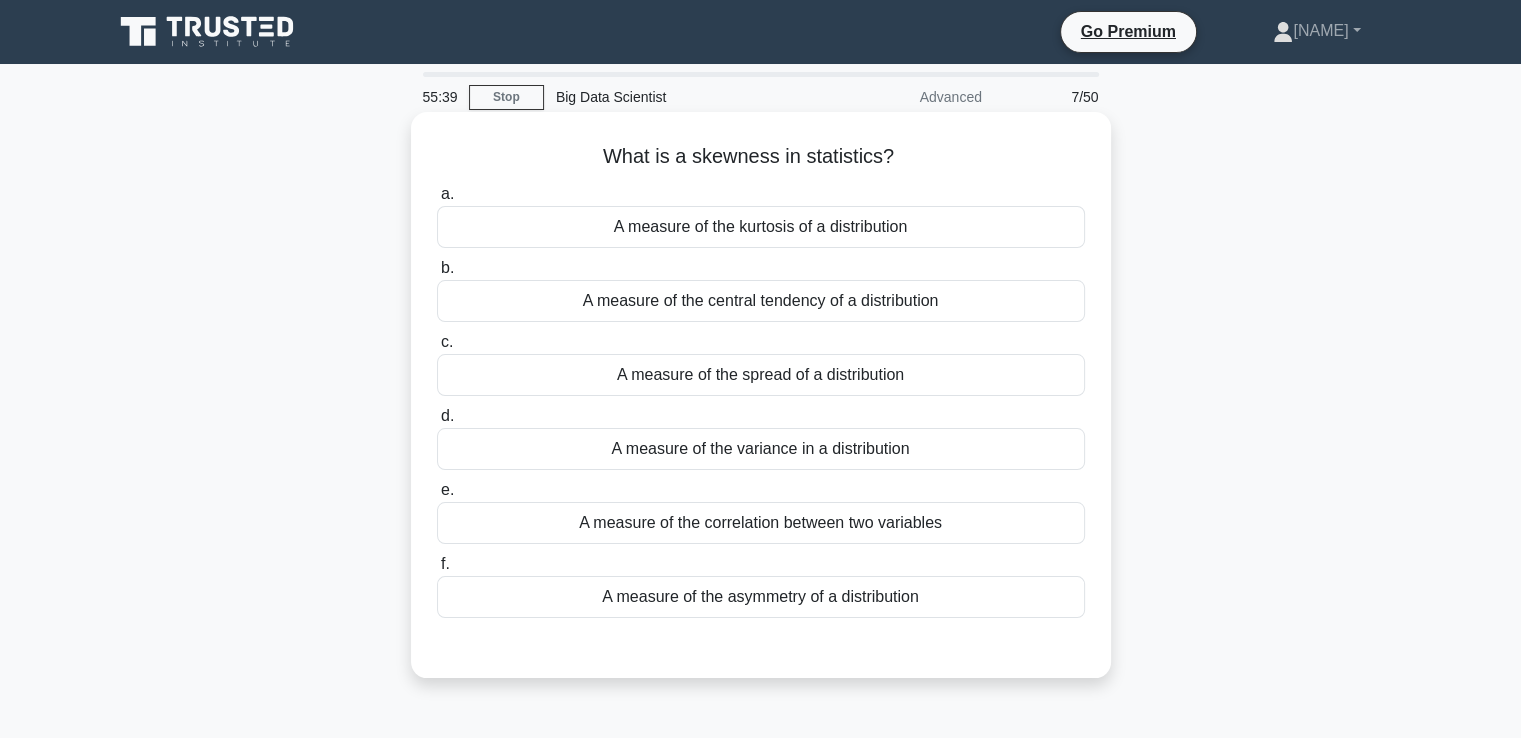 click on "A measure of the asymmetry of a distribution" at bounding box center (761, 597) 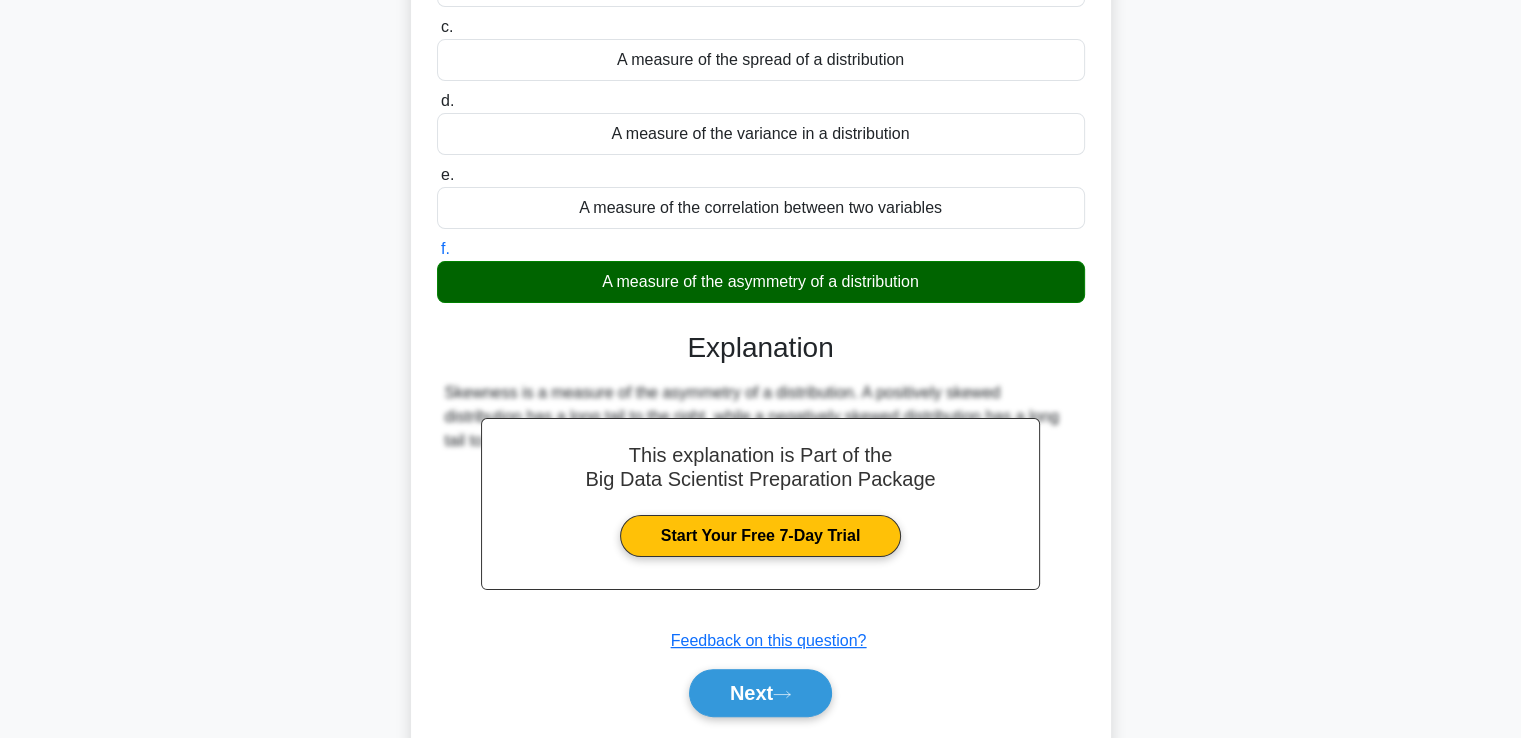 scroll, scrollTop: 377, scrollLeft: 0, axis: vertical 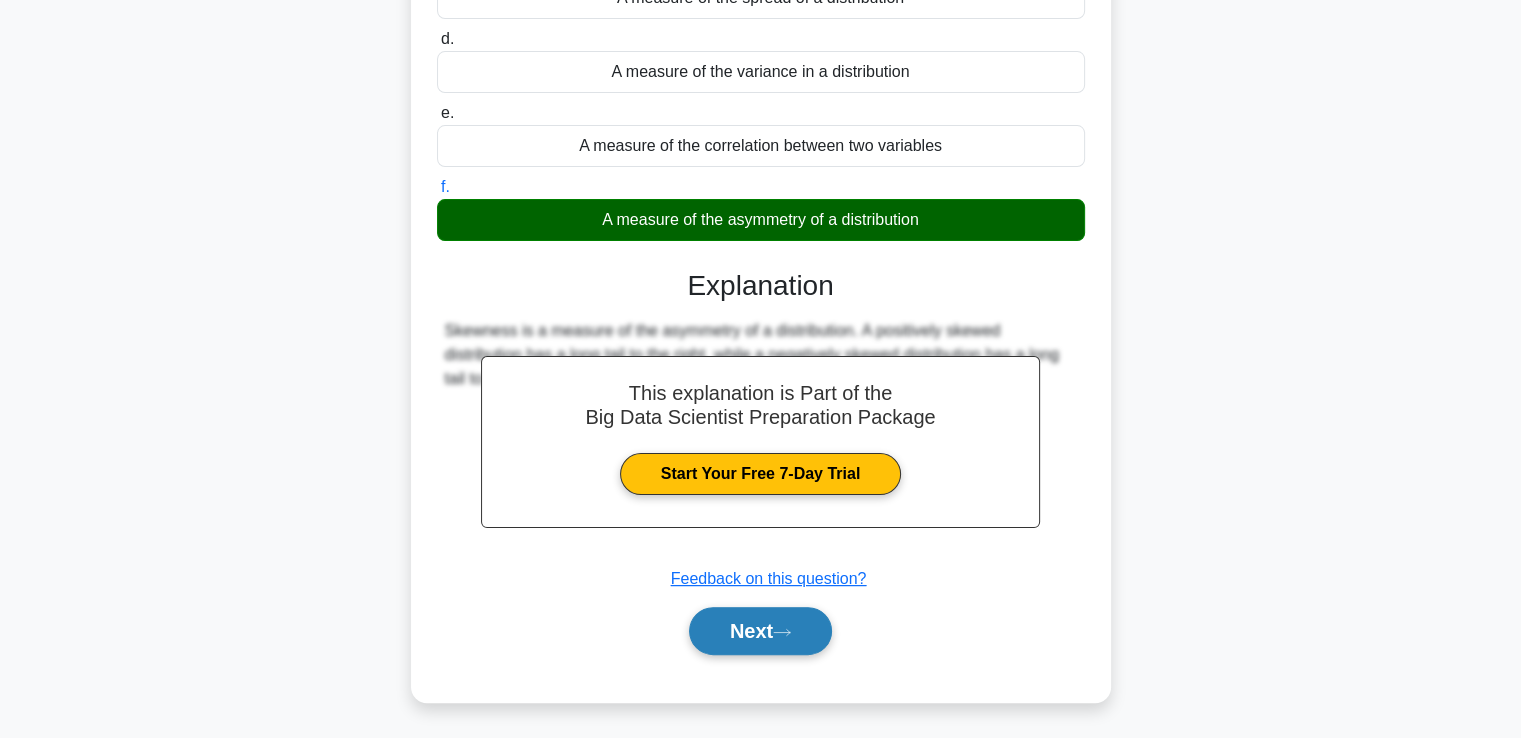 click on "Next" at bounding box center (760, 631) 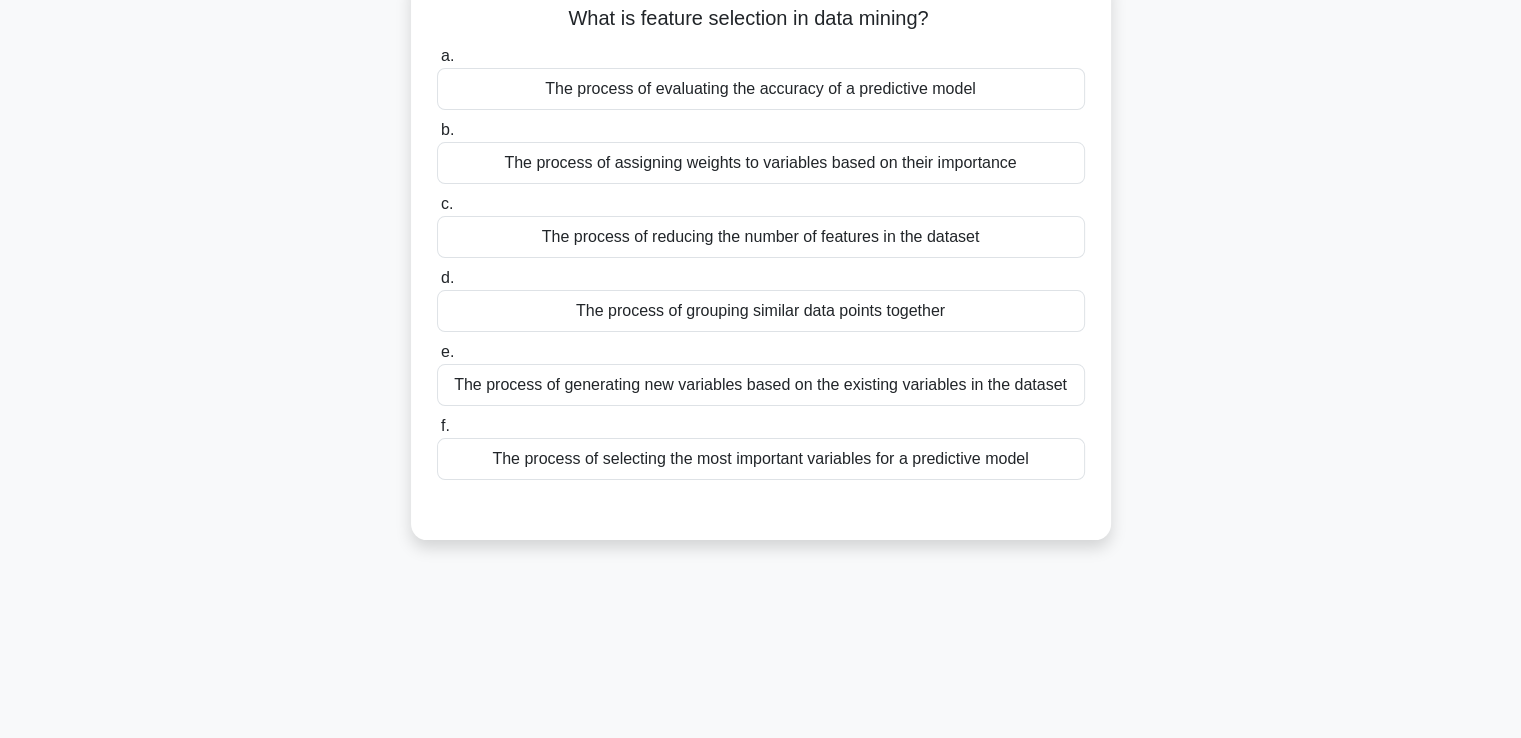 scroll, scrollTop: 0, scrollLeft: 0, axis: both 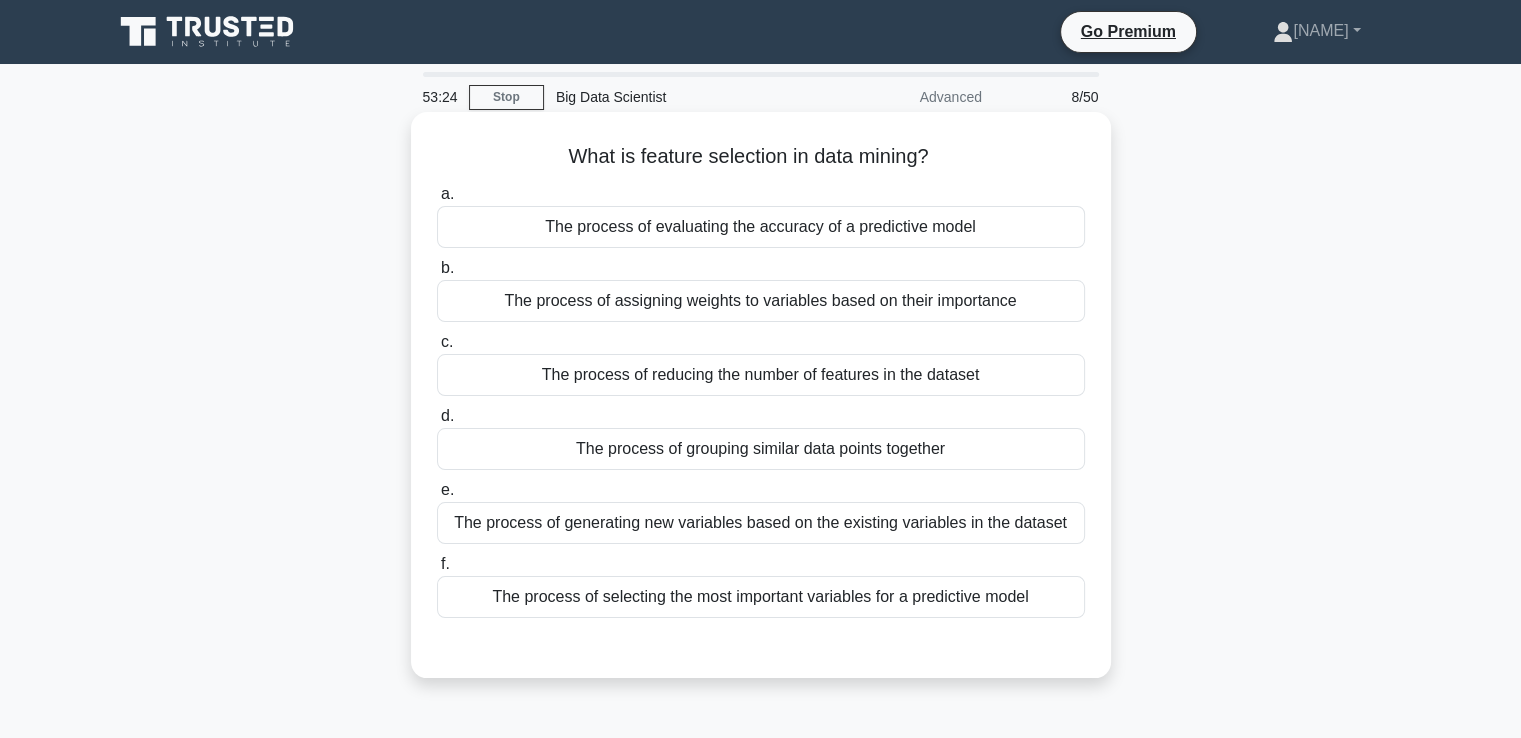 click on "The process of selecting the most important variables for a predictive model" at bounding box center (761, 597) 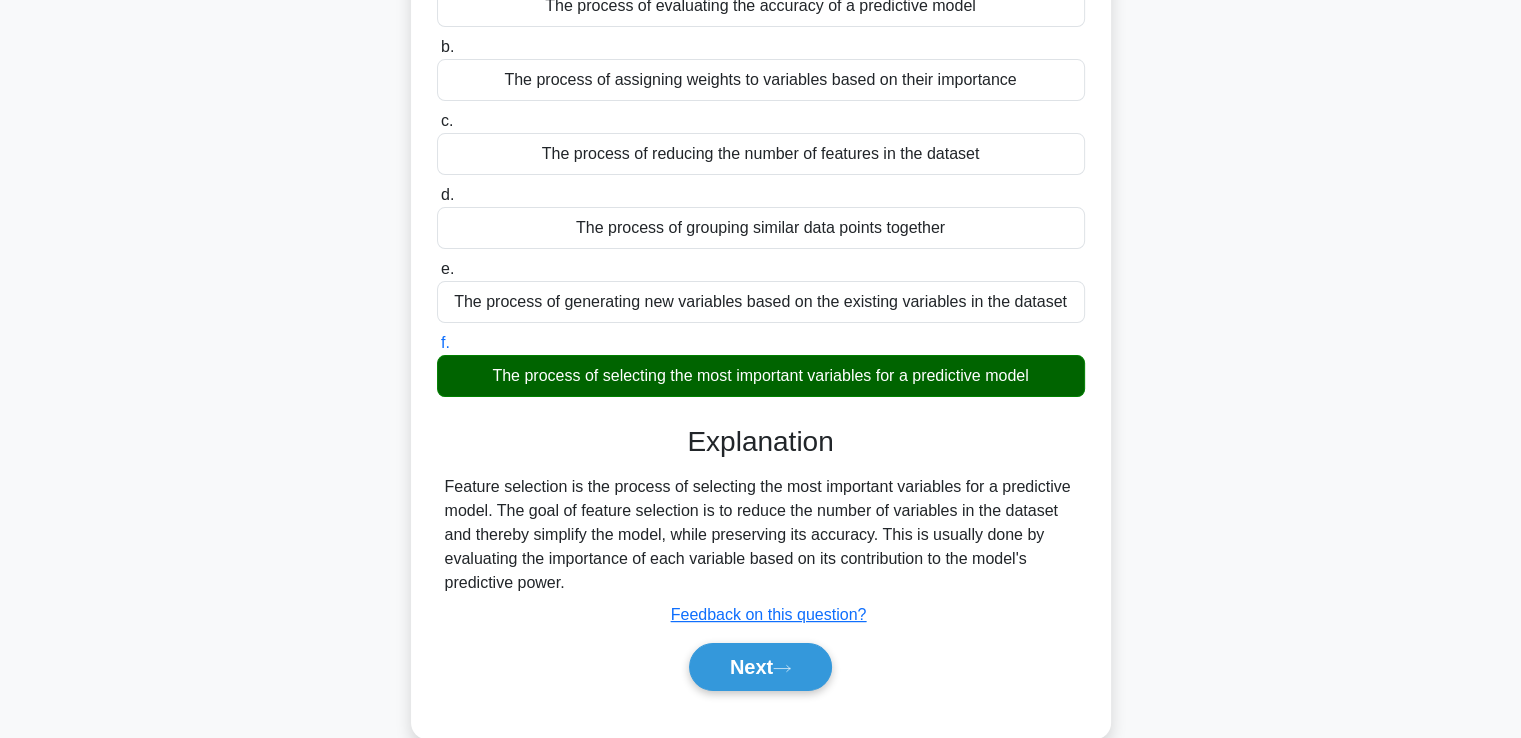 scroll, scrollTop: 306, scrollLeft: 0, axis: vertical 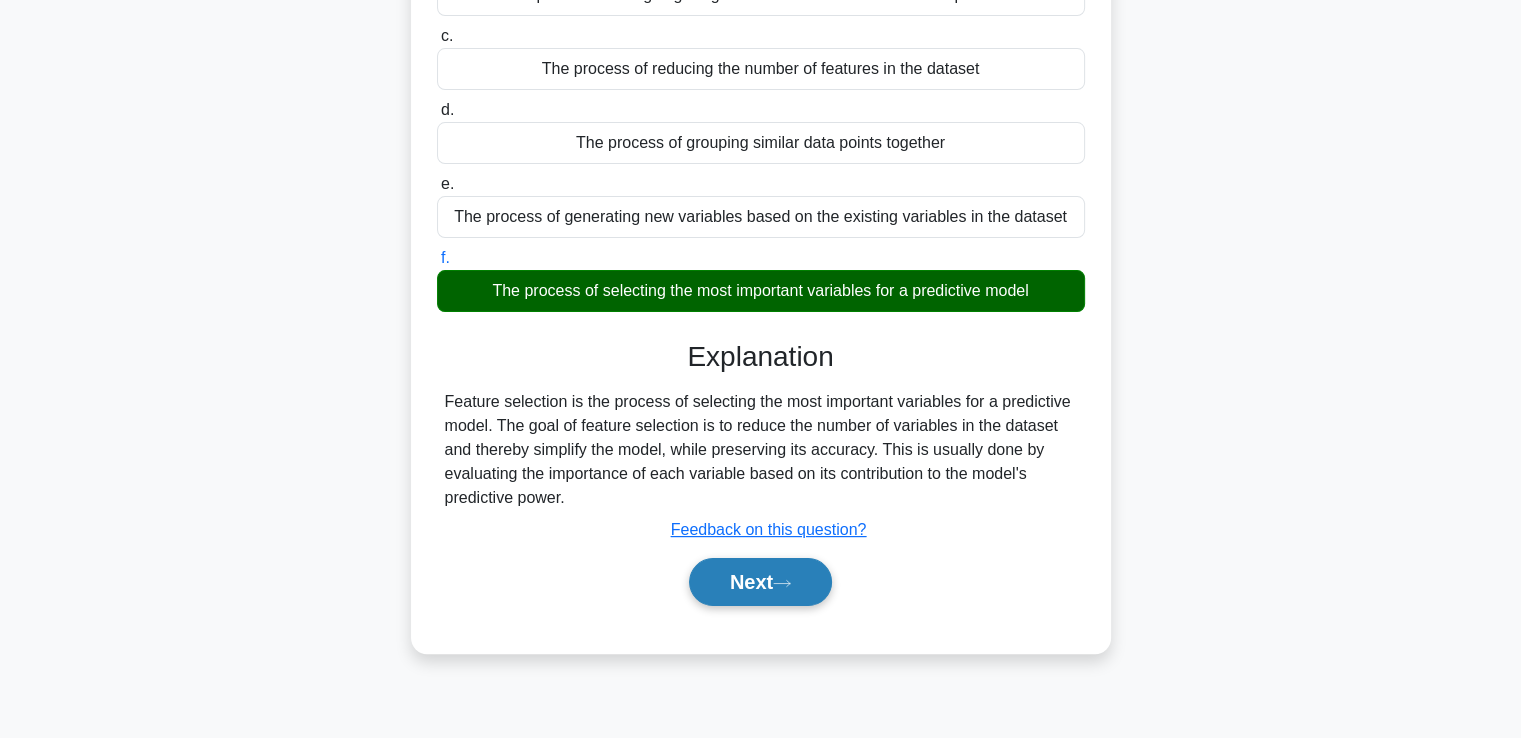 click on "Next" at bounding box center [760, 582] 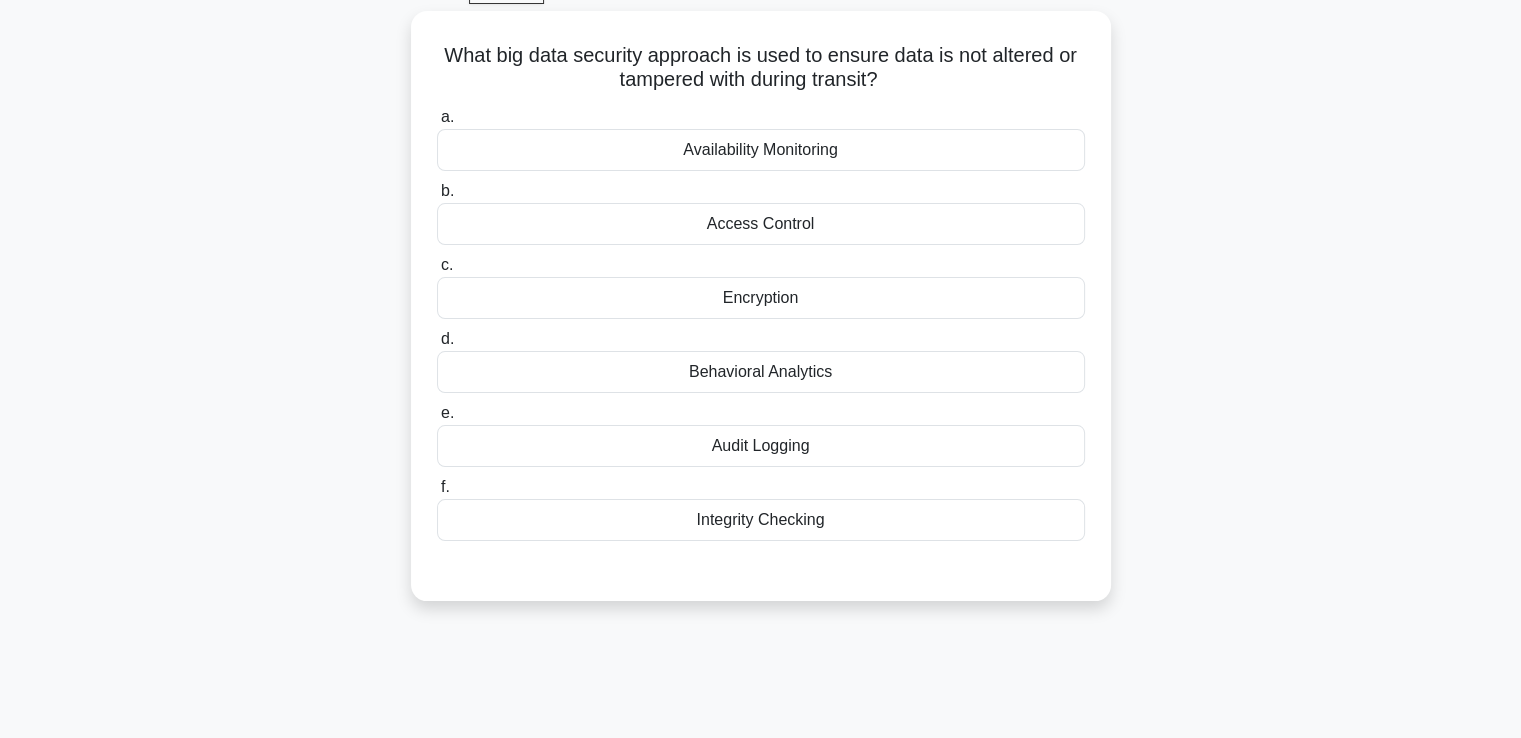 scroll, scrollTop: 0, scrollLeft: 0, axis: both 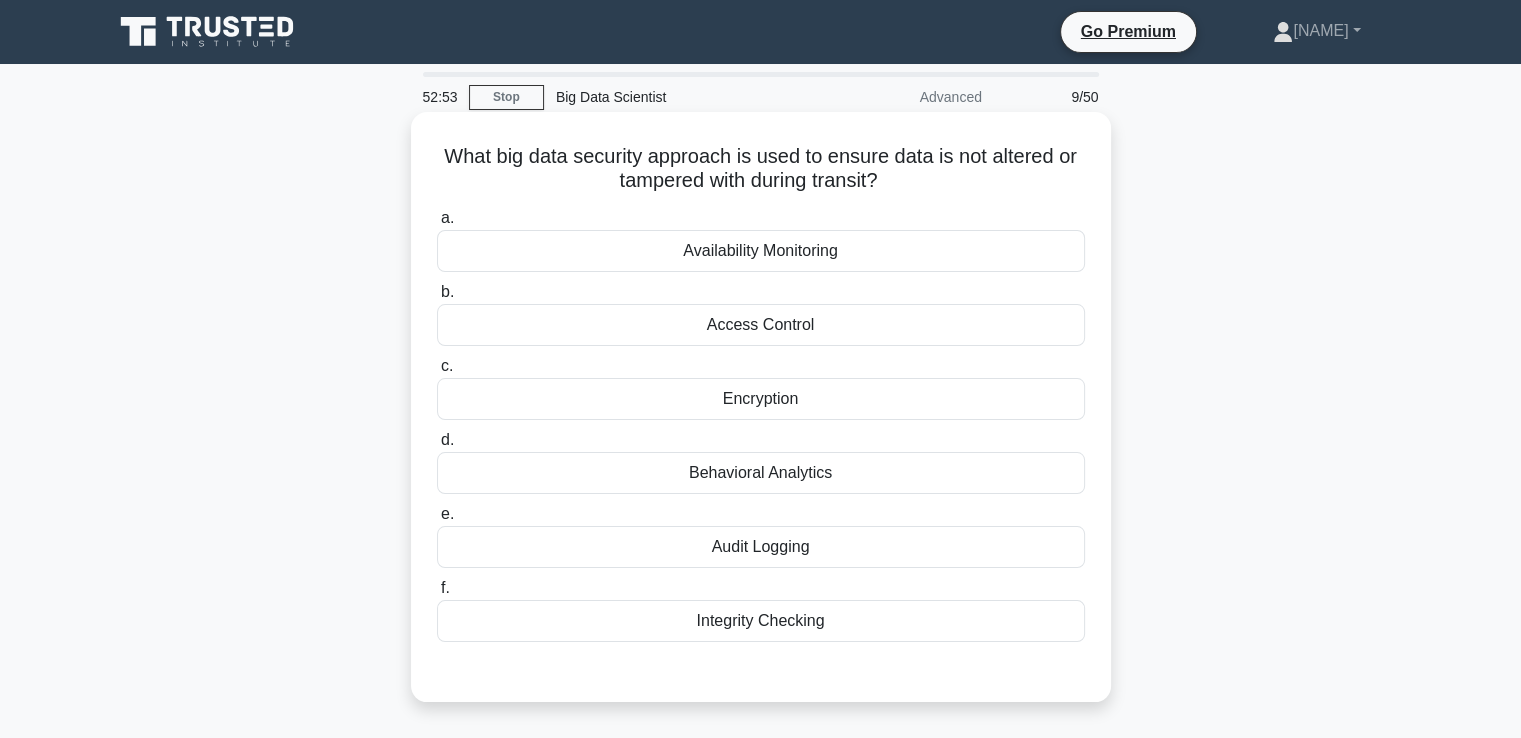 click on "Integrity Checking" at bounding box center (761, 621) 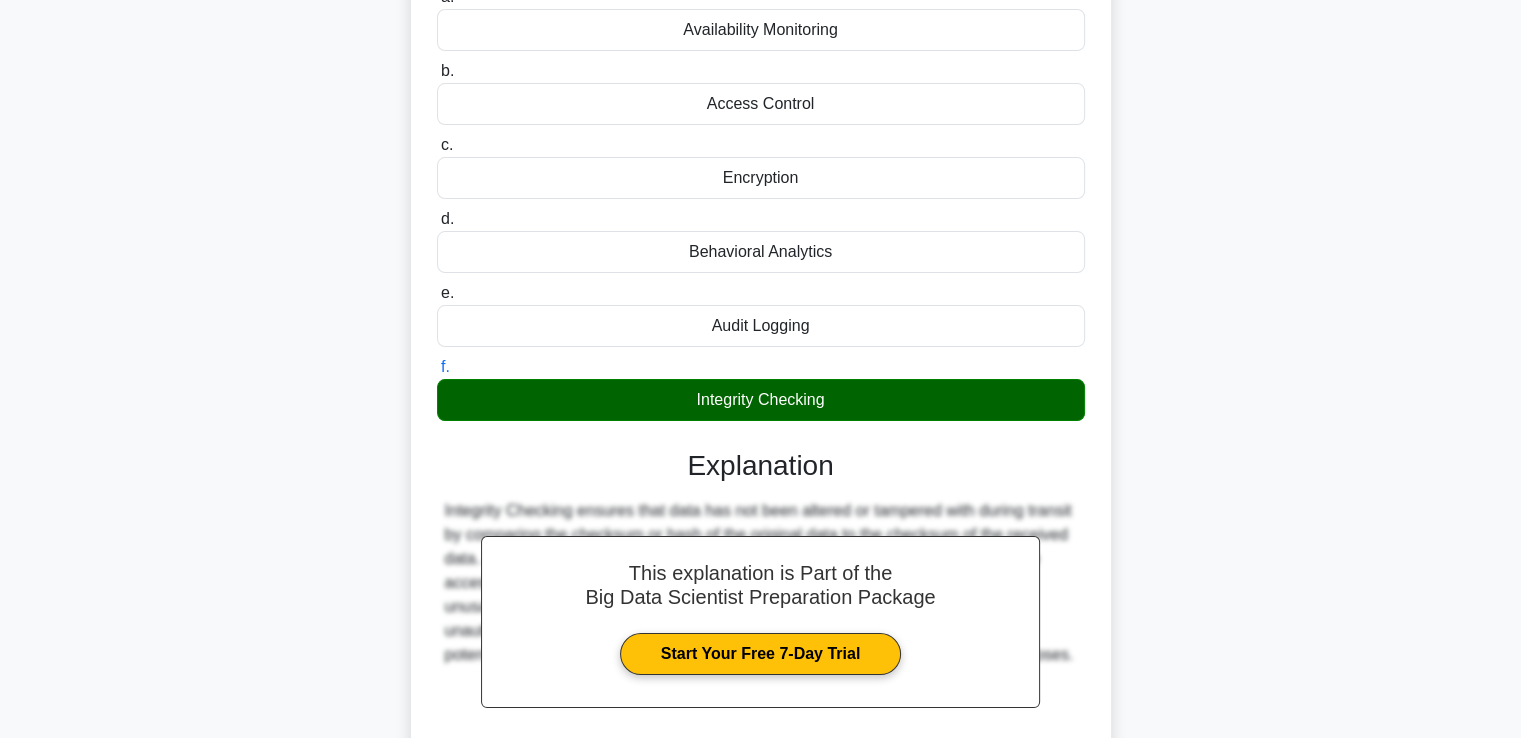 scroll, scrollTop: 252, scrollLeft: 0, axis: vertical 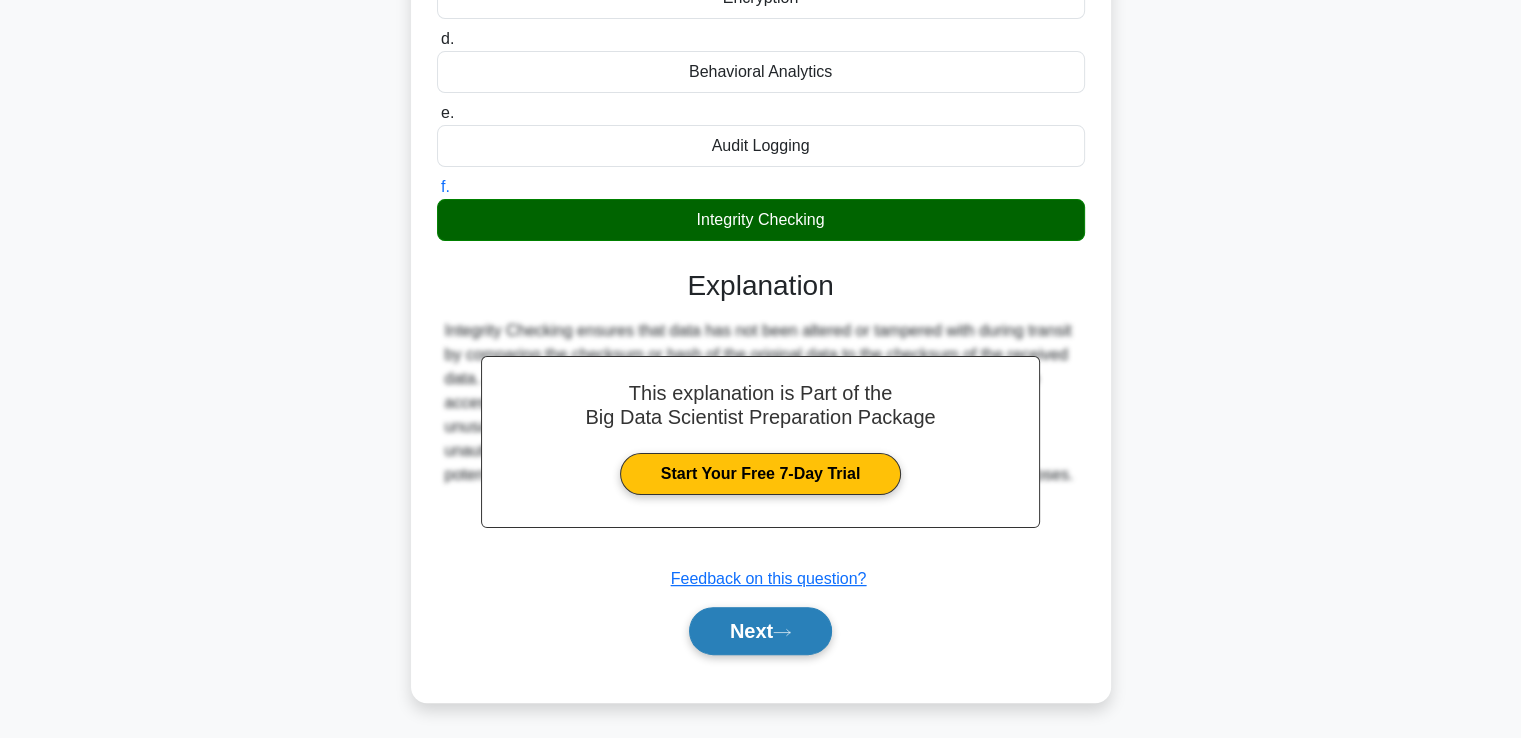 click on "Next" at bounding box center [760, 631] 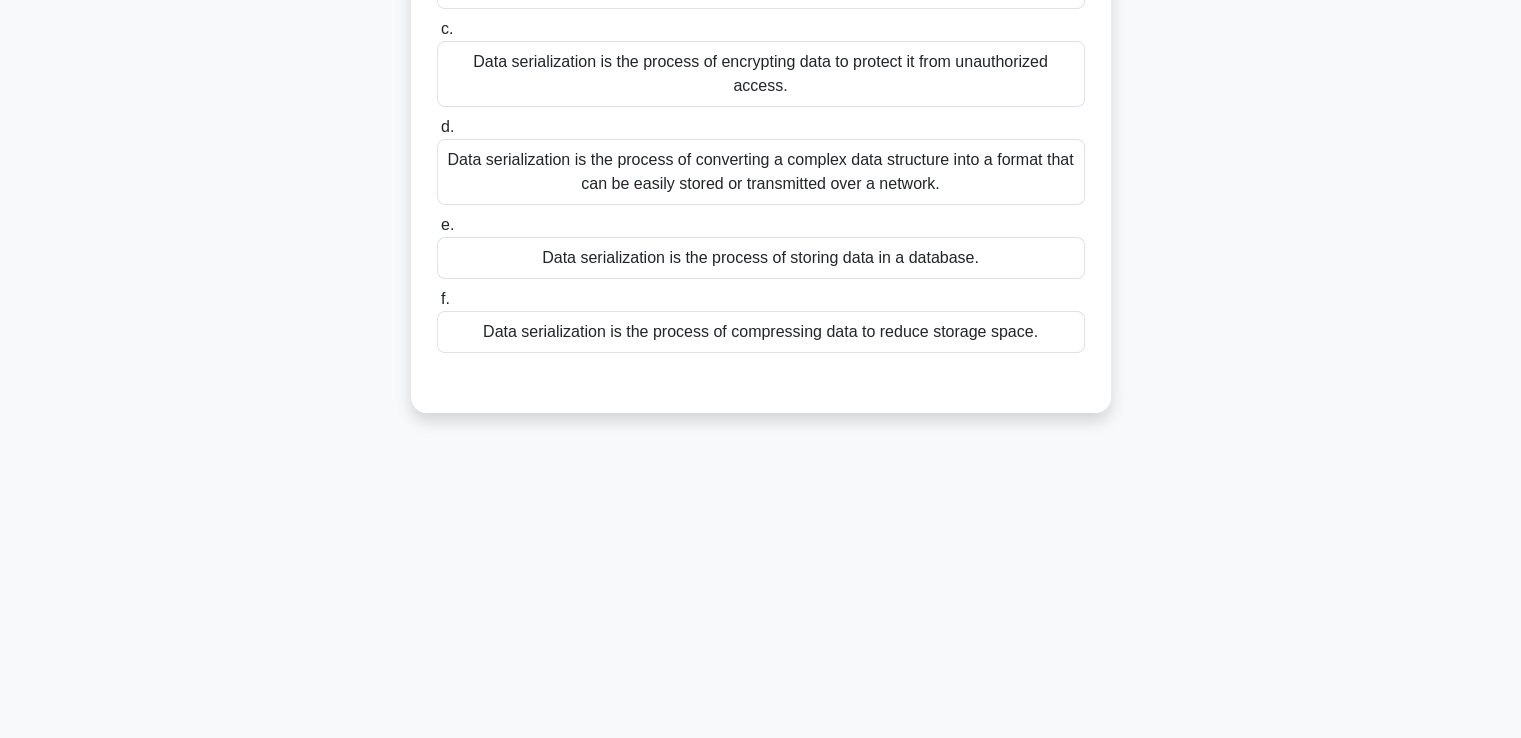 scroll, scrollTop: 343, scrollLeft: 0, axis: vertical 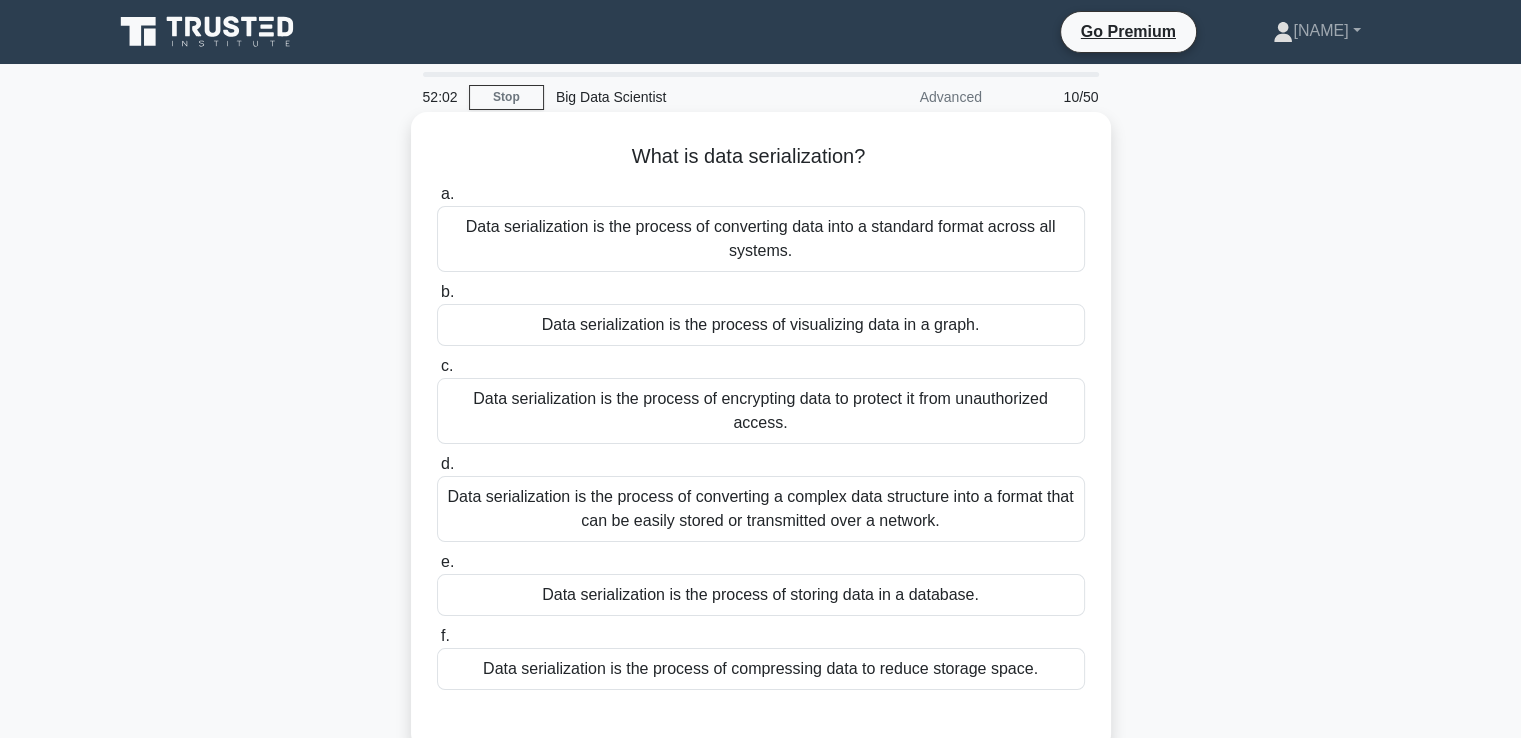 click on "Data serialization is the process of converting a complex data structure into a format that can be easily stored or transmitted over a network." at bounding box center (761, 509) 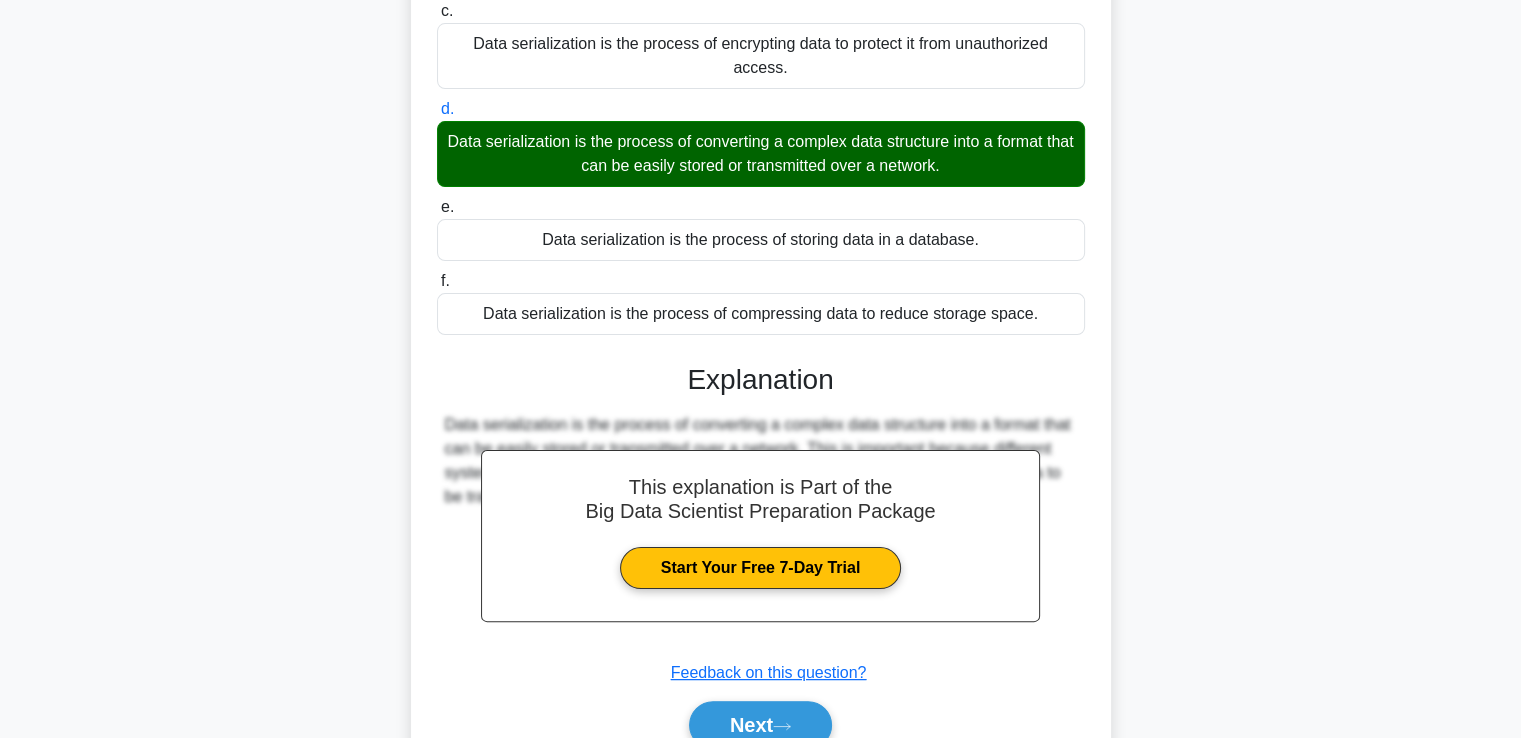 scroll, scrollTop: 449, scrollLeft: 0, axis: vertical 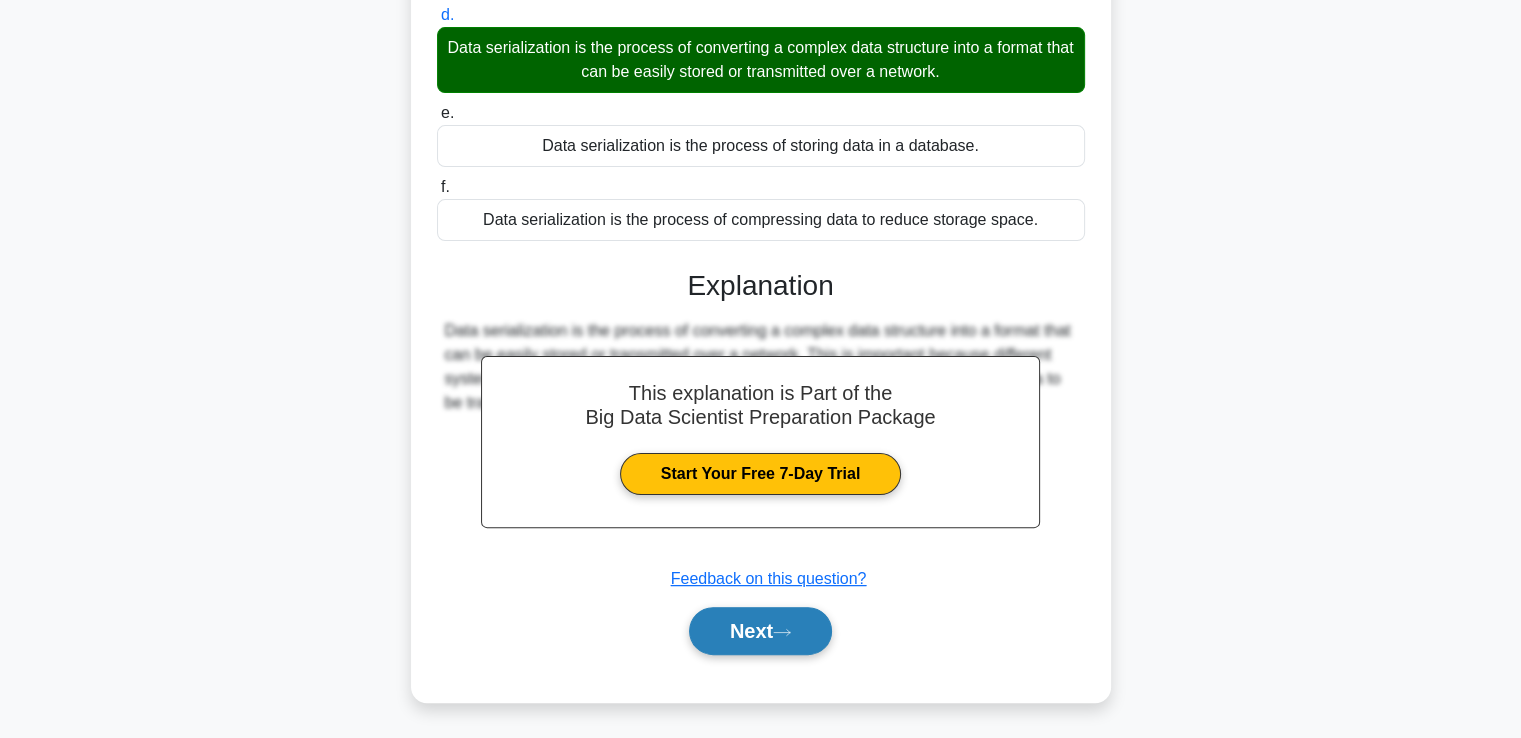 click on "Next" at bounding box center [760, 631] 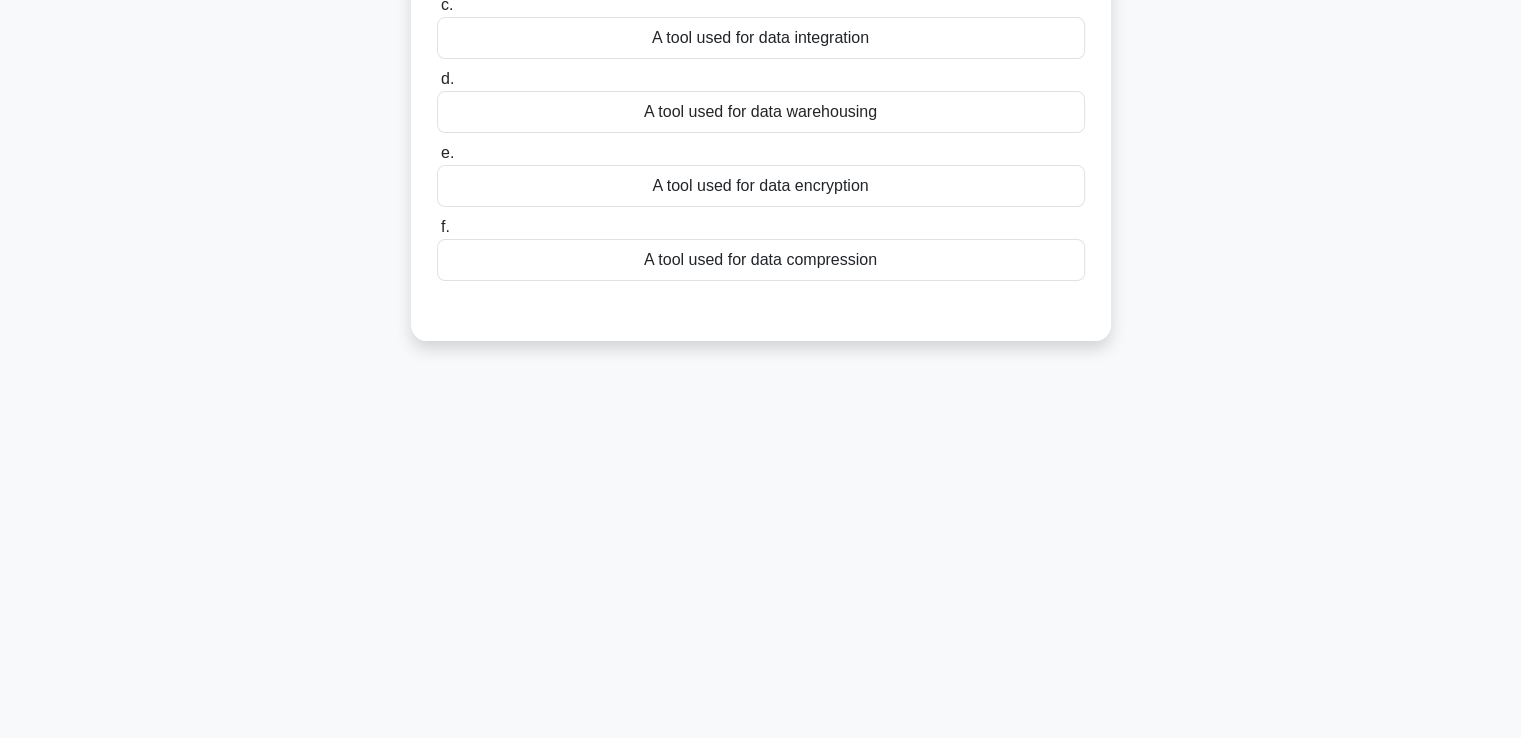 scroll, scrollTop: 343, scrollLeft: 0, axis: vertical 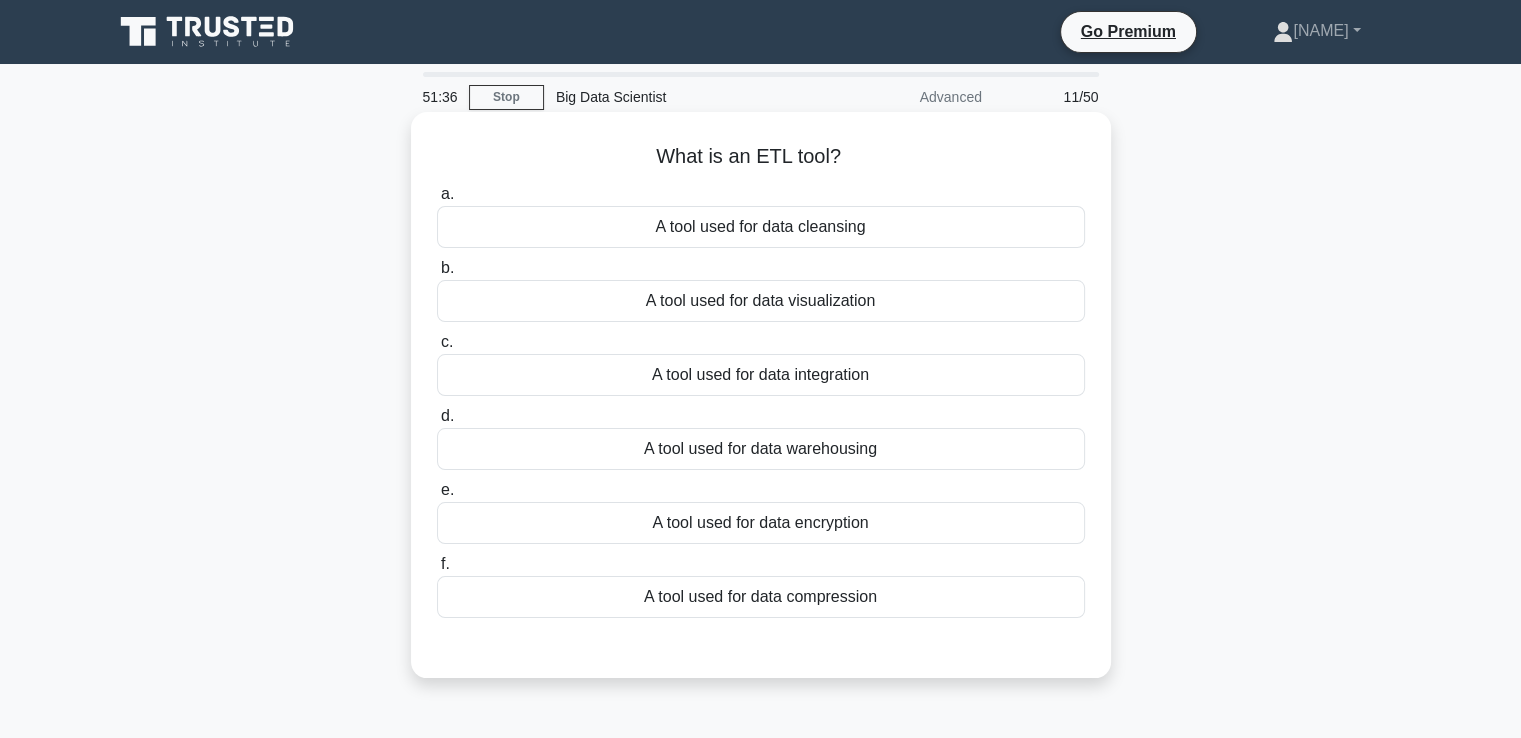 drag, startPoint x: 656, startPoint y: 157, endPoint x: 868, endPoint y: 131, distance: 213.5884 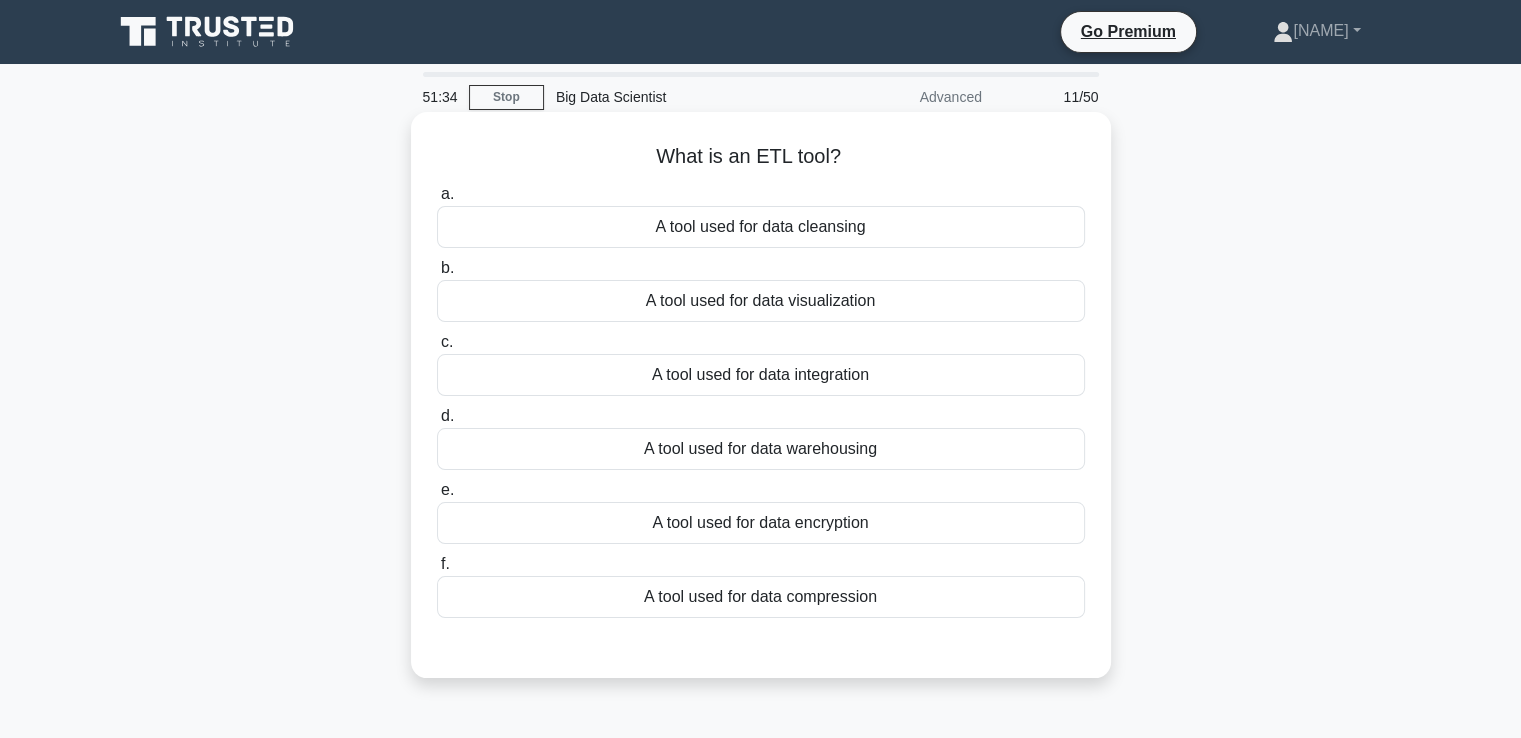 copy on "What is an ETL tool?" 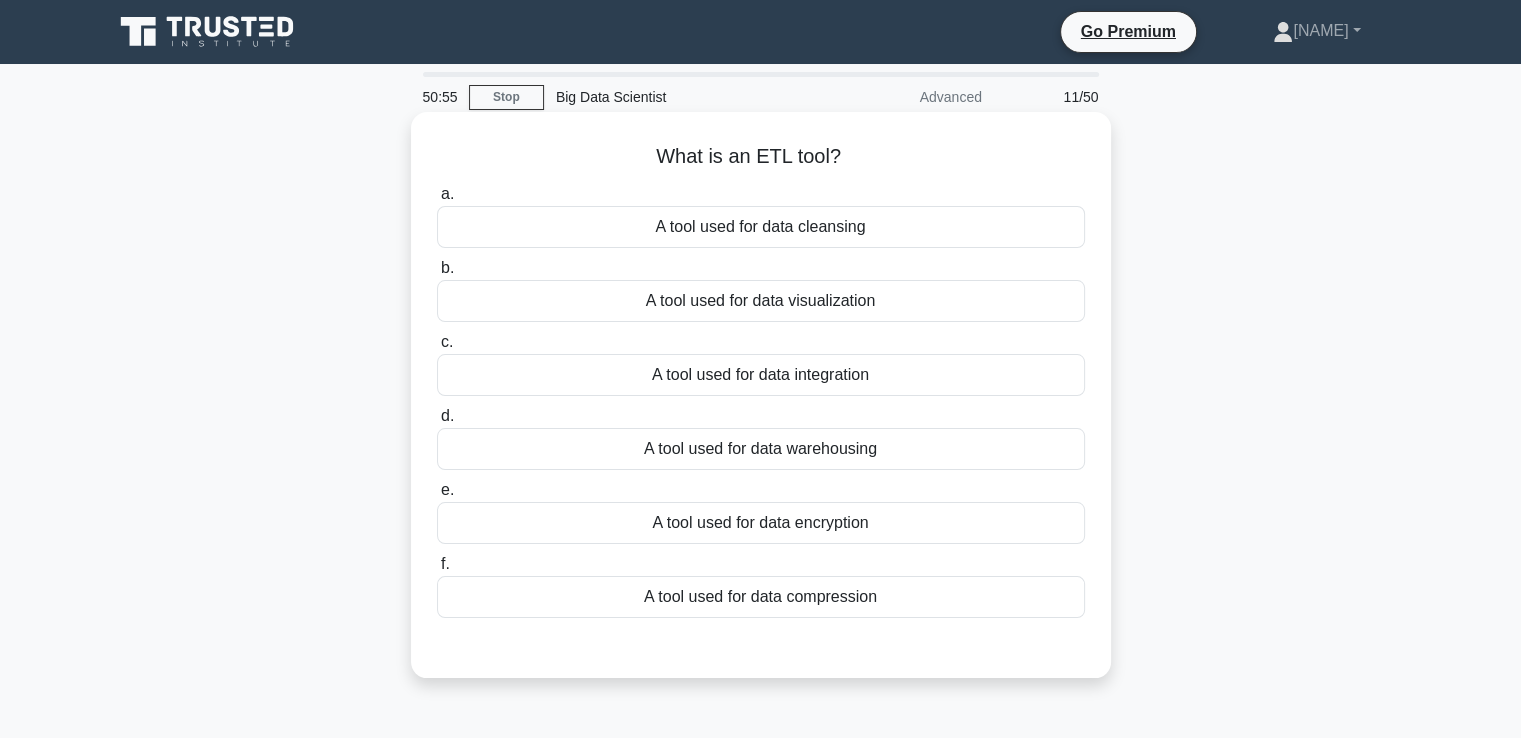 click on "A tool used for data warehousing" at bounding box center [761, 449] 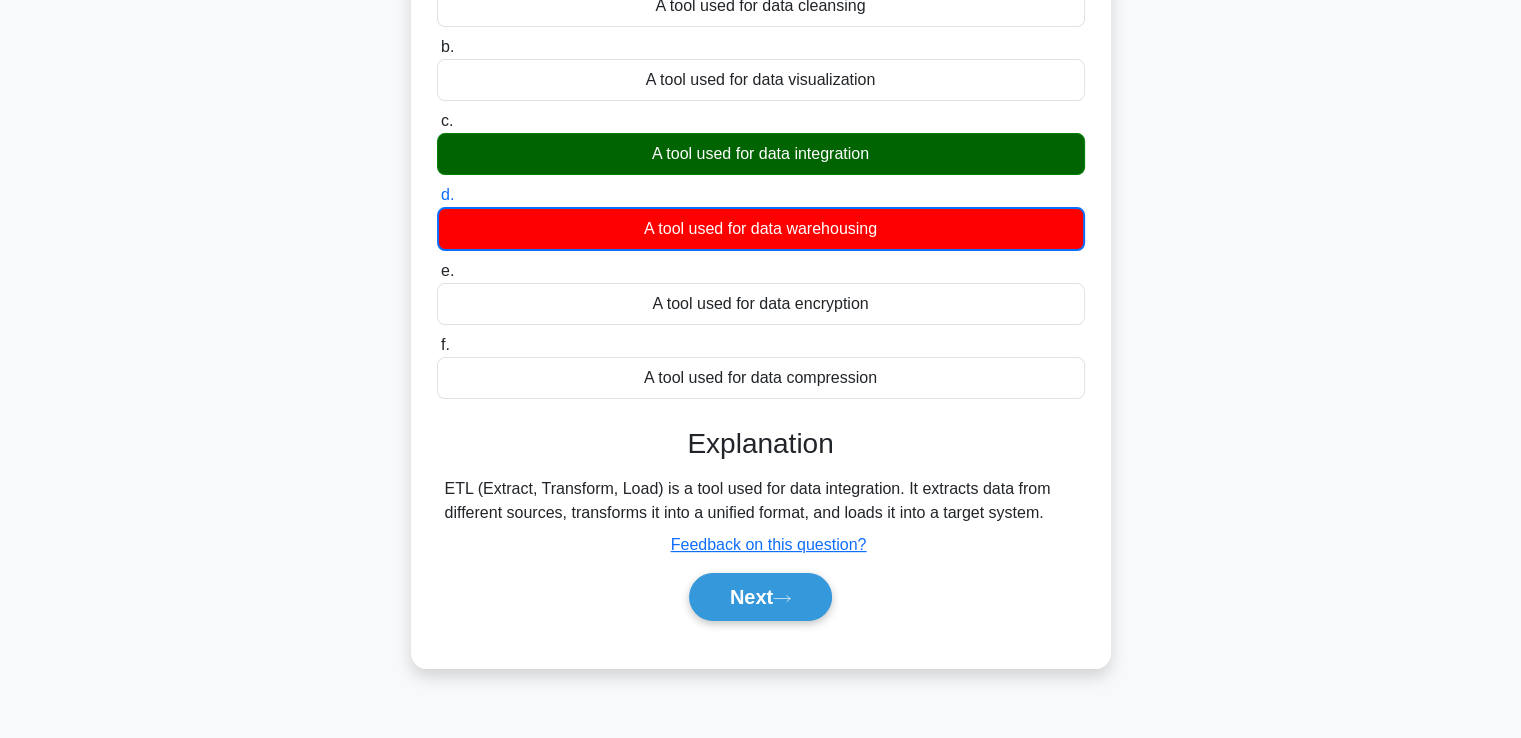 scroll, scrollTop: 306, scrollLeft: 0, axis: vertical 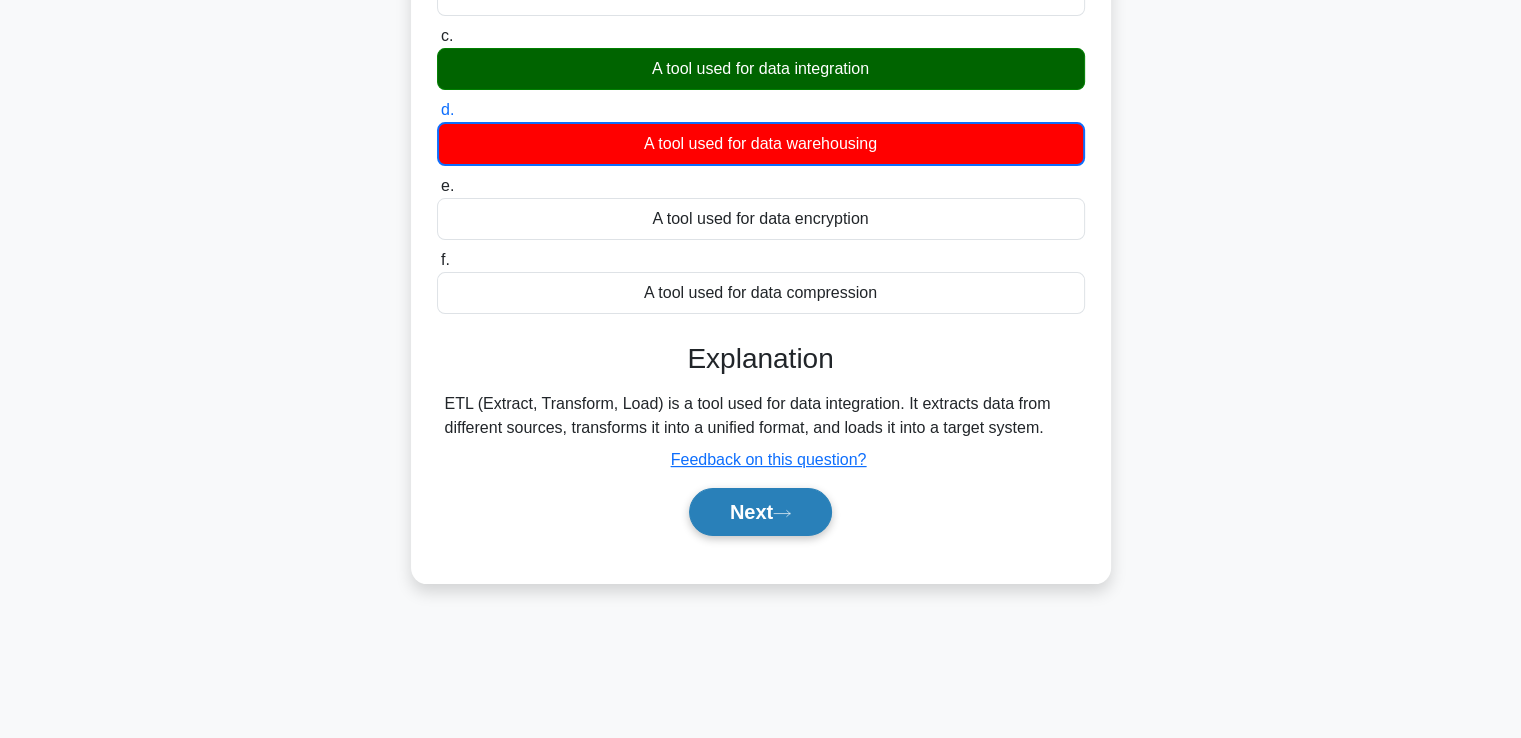 click 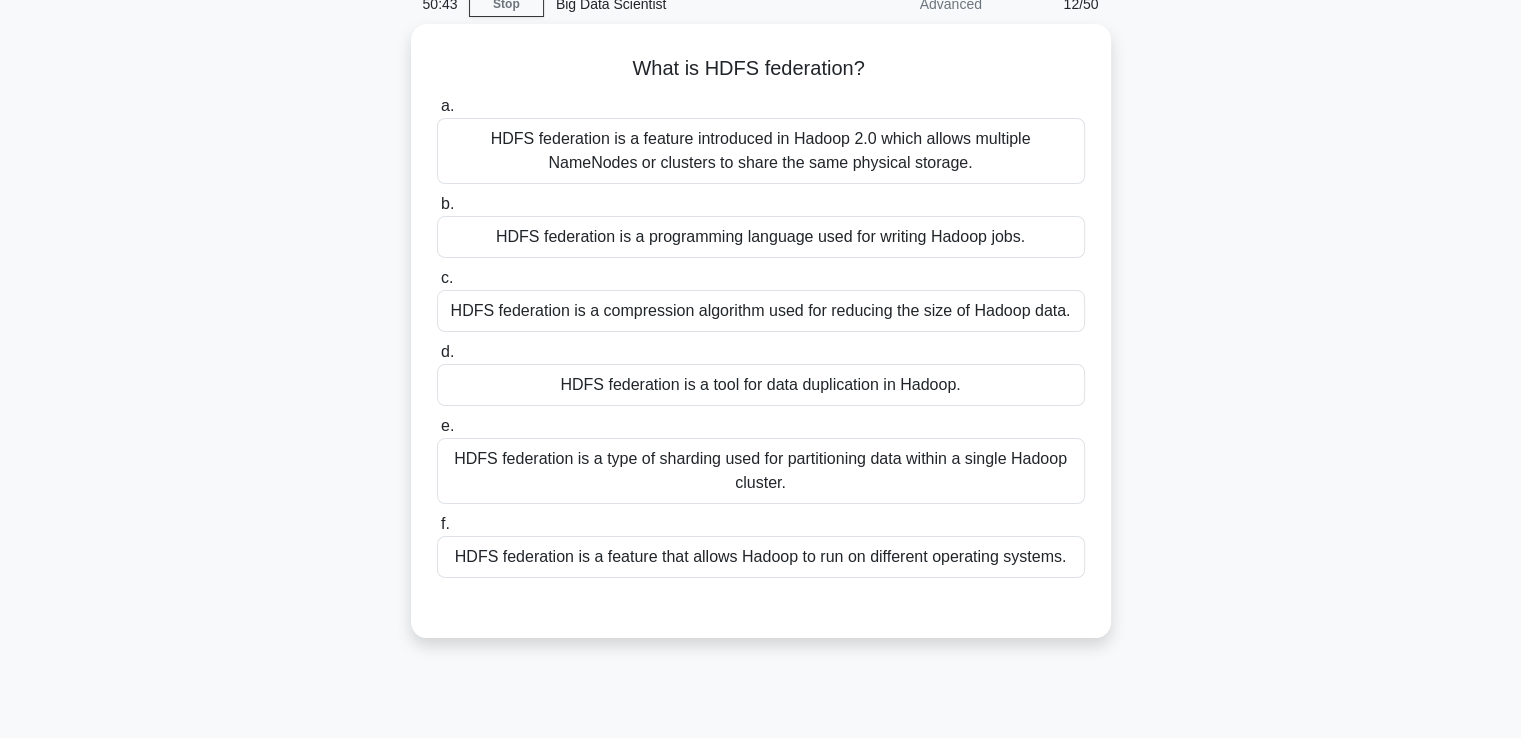 scroll, scrollTop: 0, scrollLeft: 0, axis: both 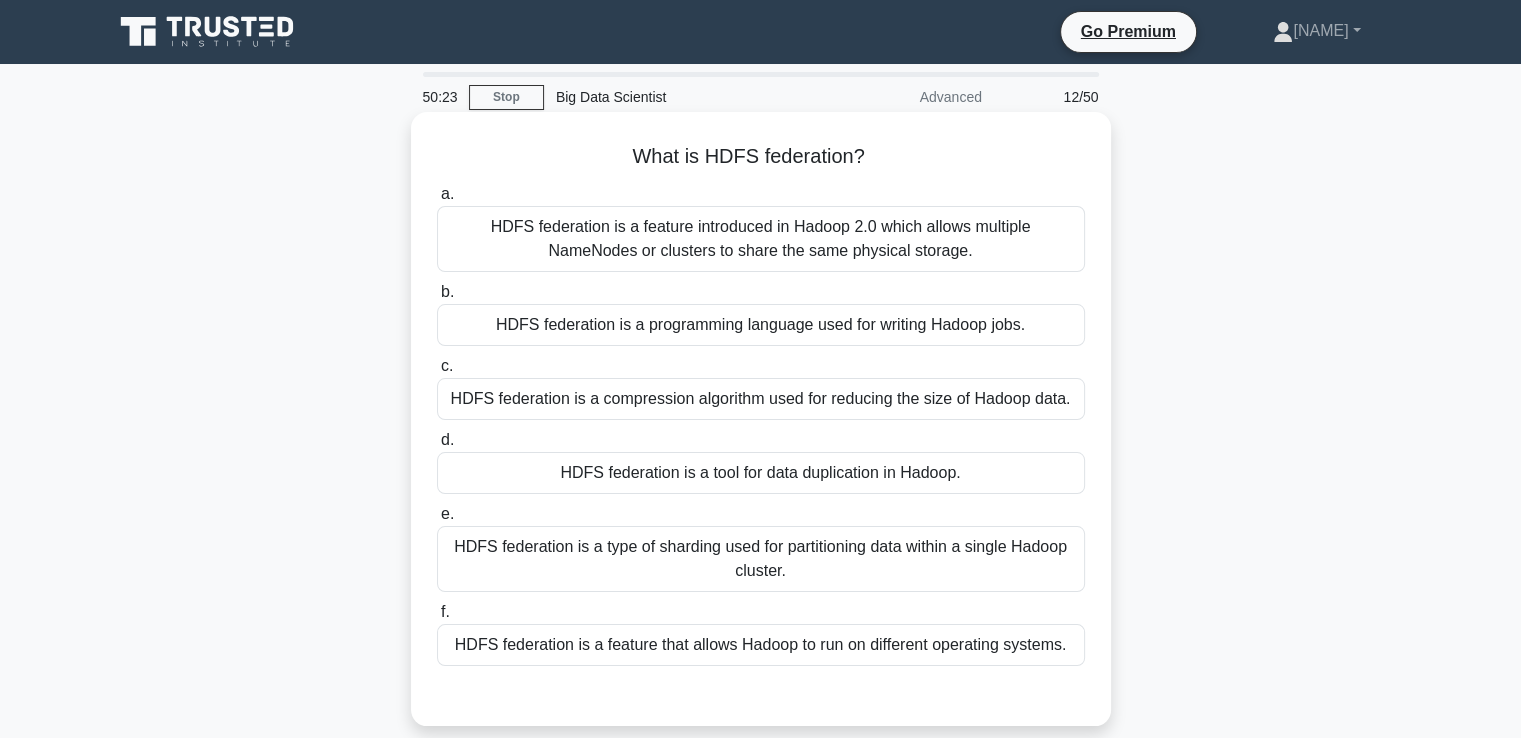 click on "HDFS federation is a feature introduced in Hadoop 2.0 which allows multiple NameNodes or clusters to share the same physical storage." at bounding box center [761, 239] 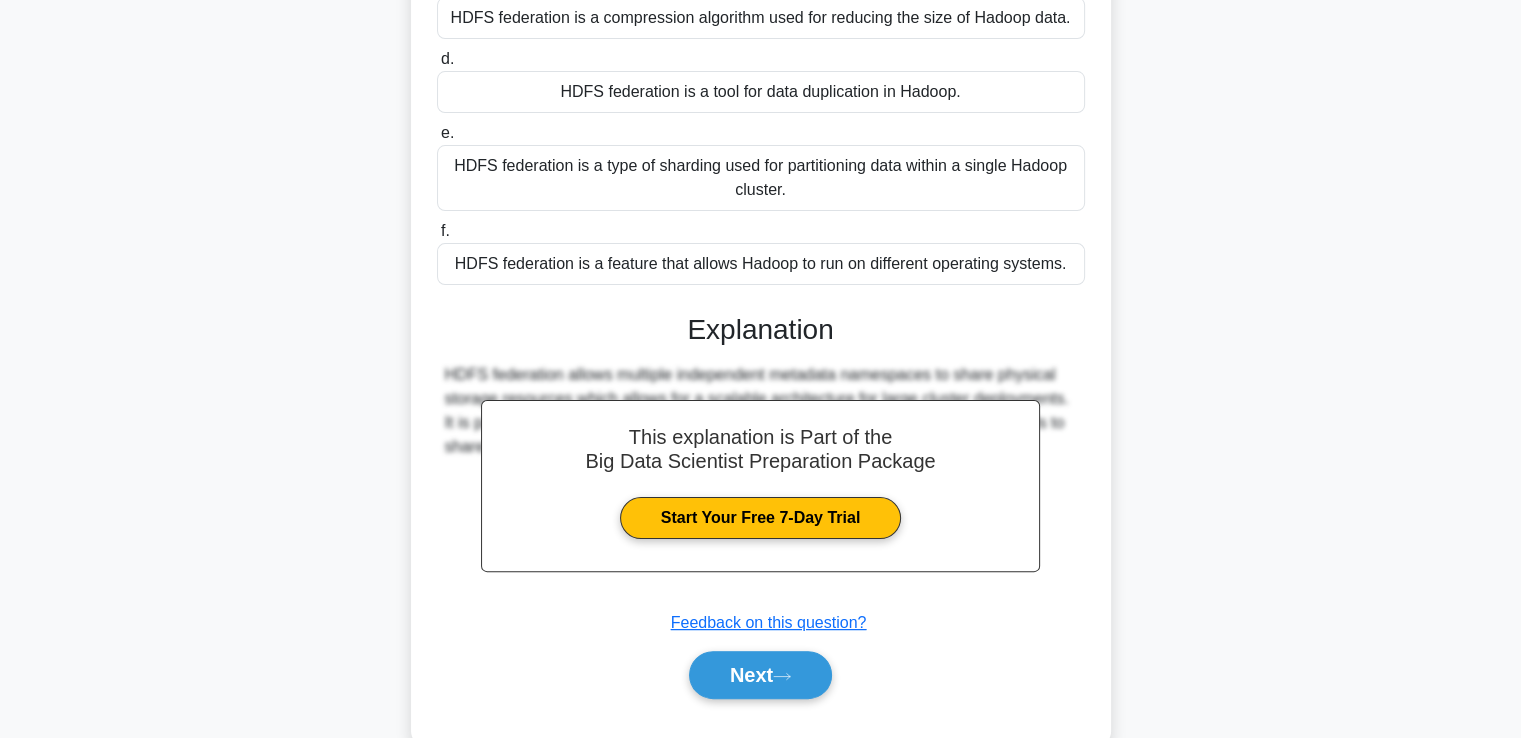 scroll, scrollTop: 425, scrollLeft: 0, axis: vertical 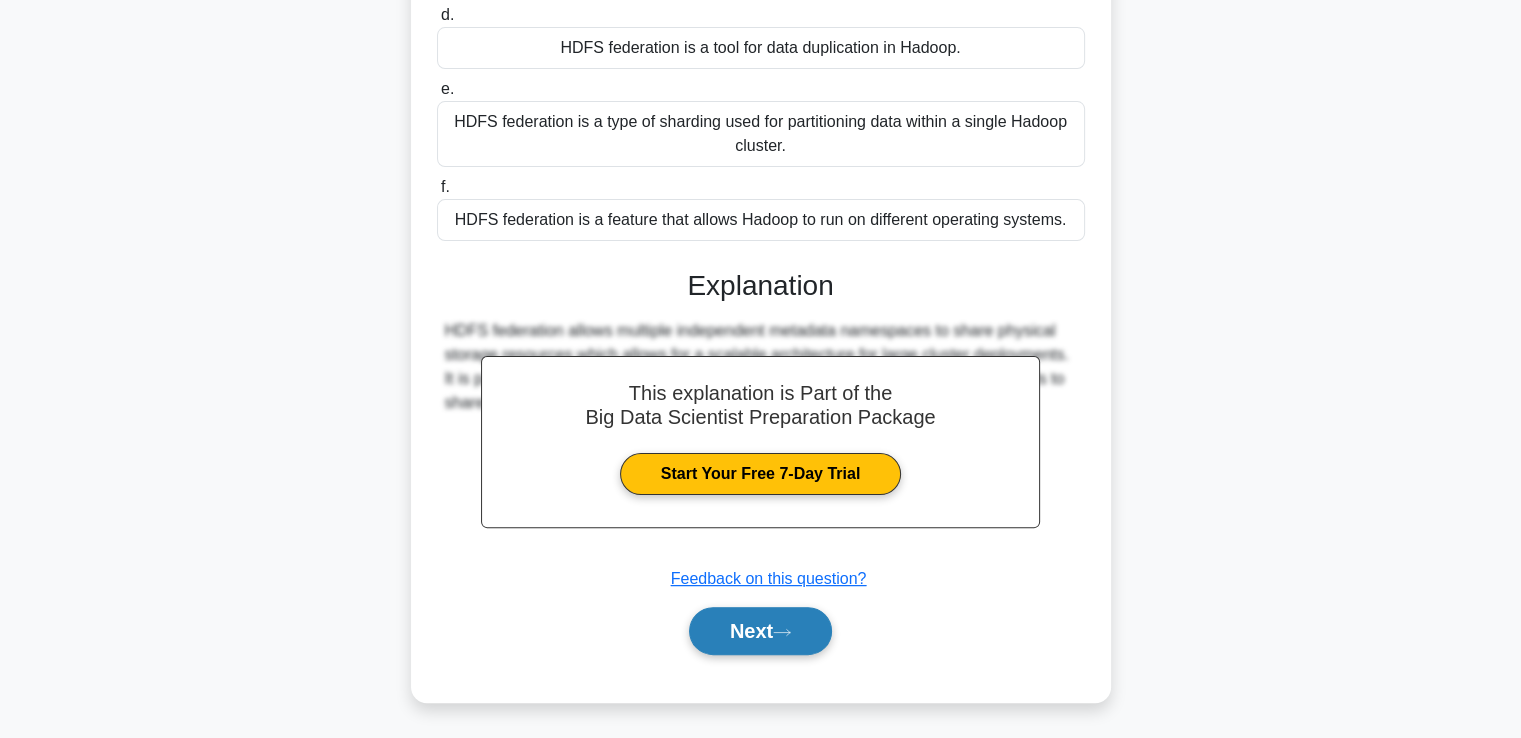 click on "Next" at bounding box center [760, 631] 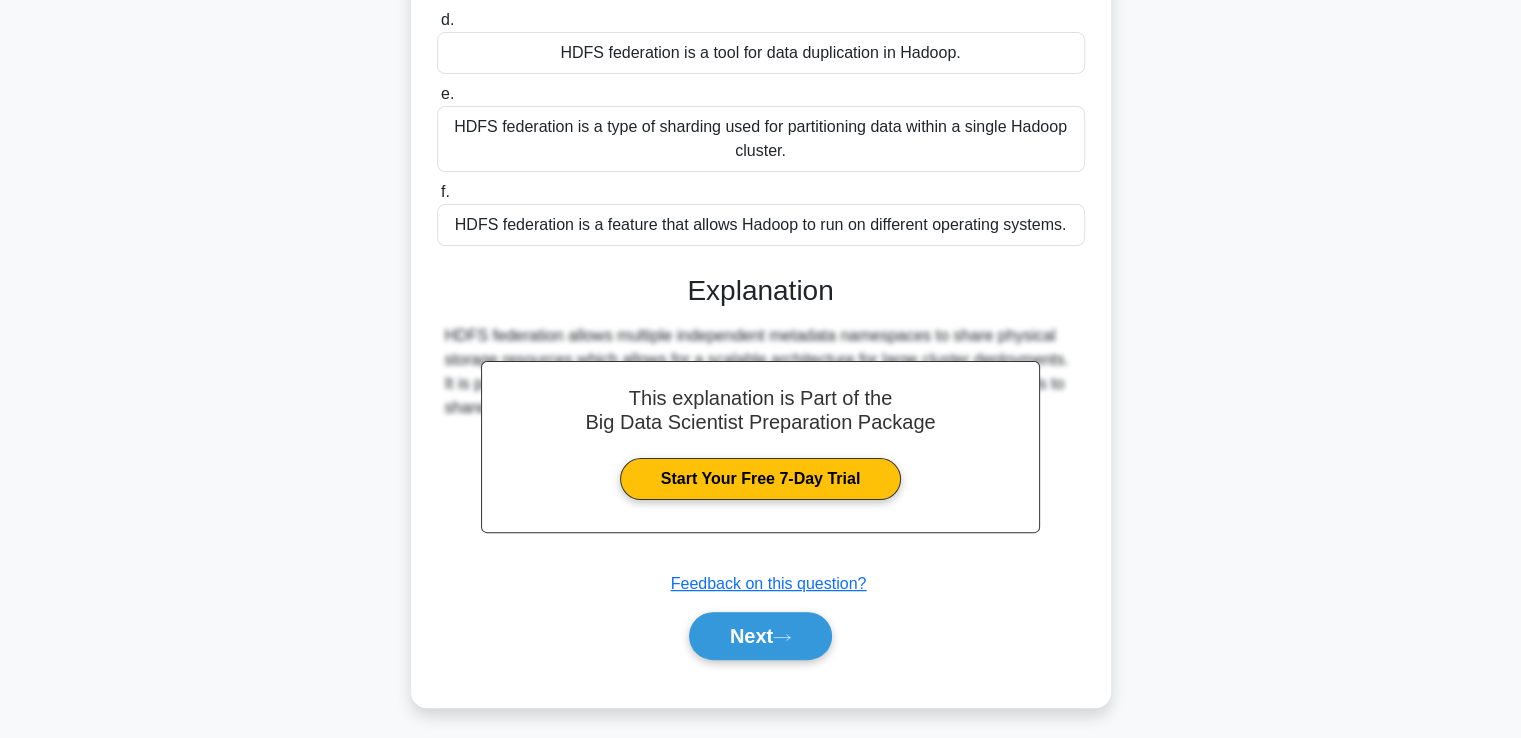 scroll, scrollTop: 343, scrollLeft: 0, axis: vertical 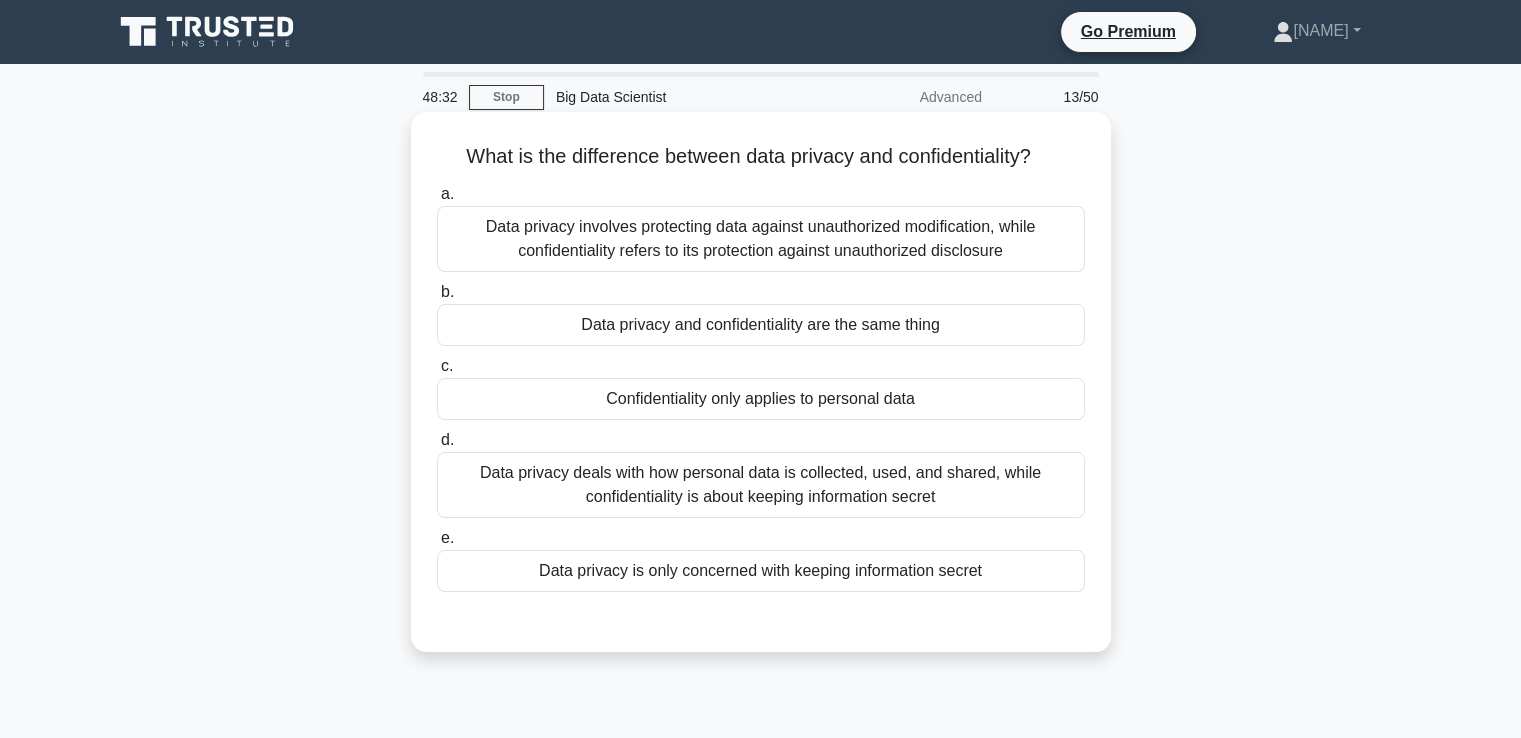 click on "Data privacy deals with how personal data is collected, used, and shared, while confidentiality is about keeping information secret" at bounding box center (761, 485) 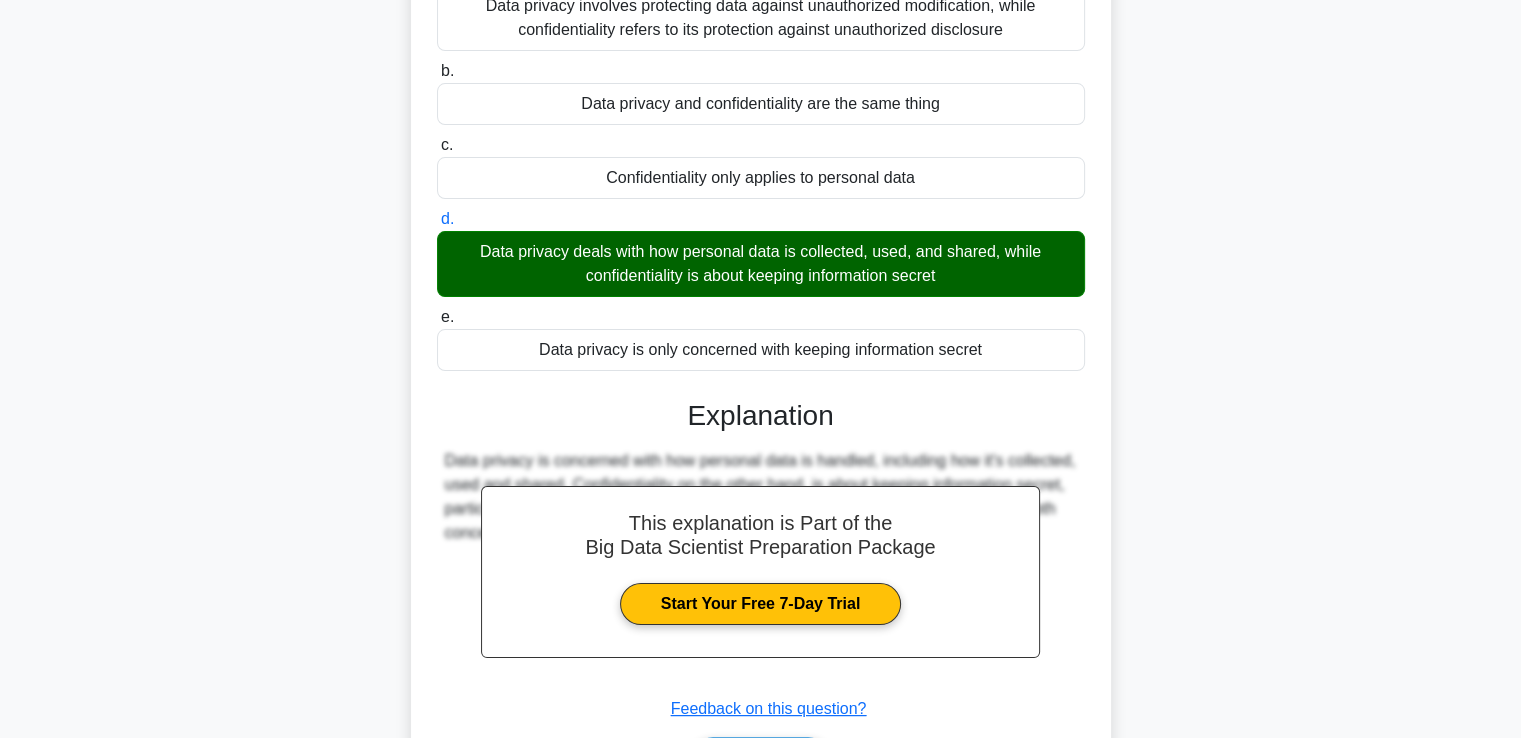 scroll, scrollTop: 352, scrollLeft: 0, axis: vertical 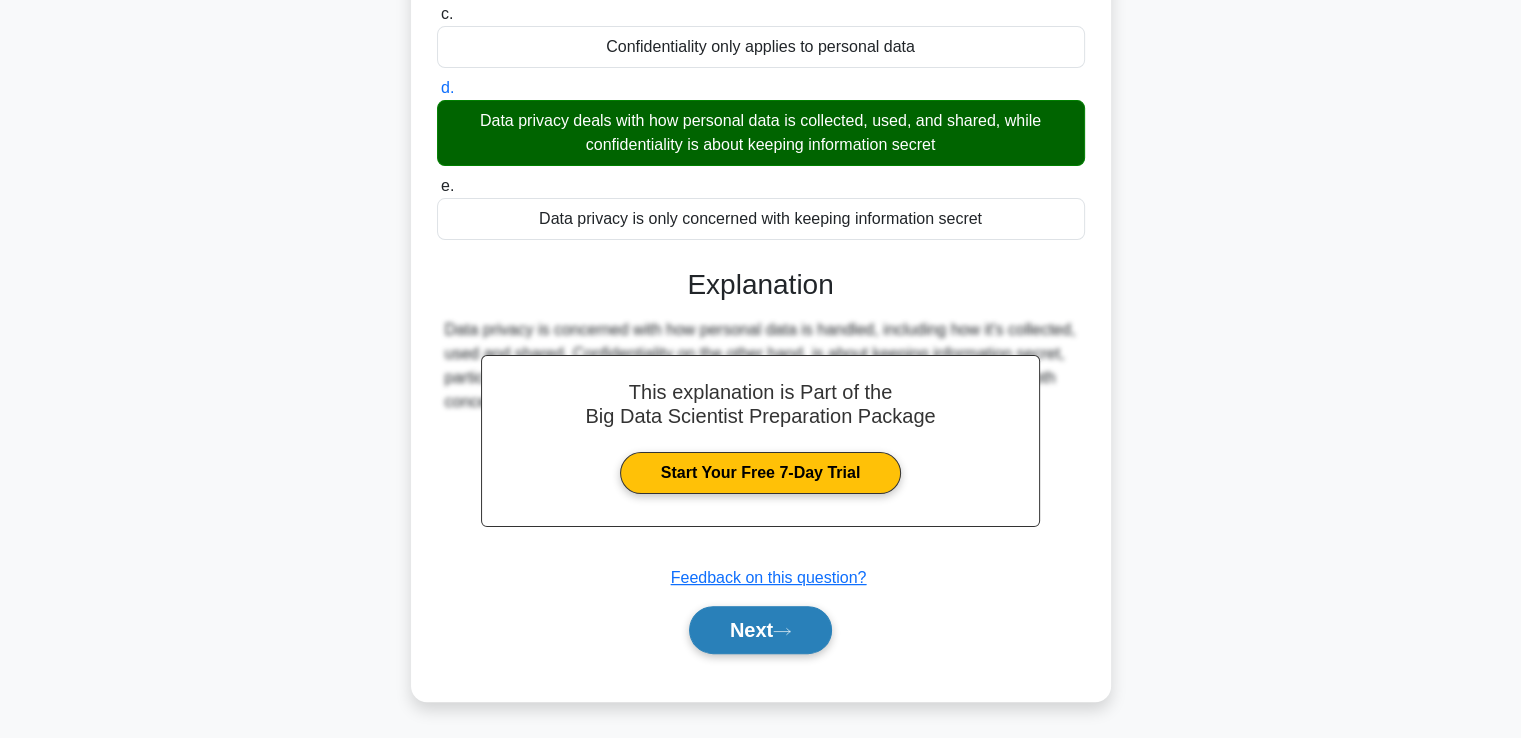 click on "Next" at bounding box center [760, 630] 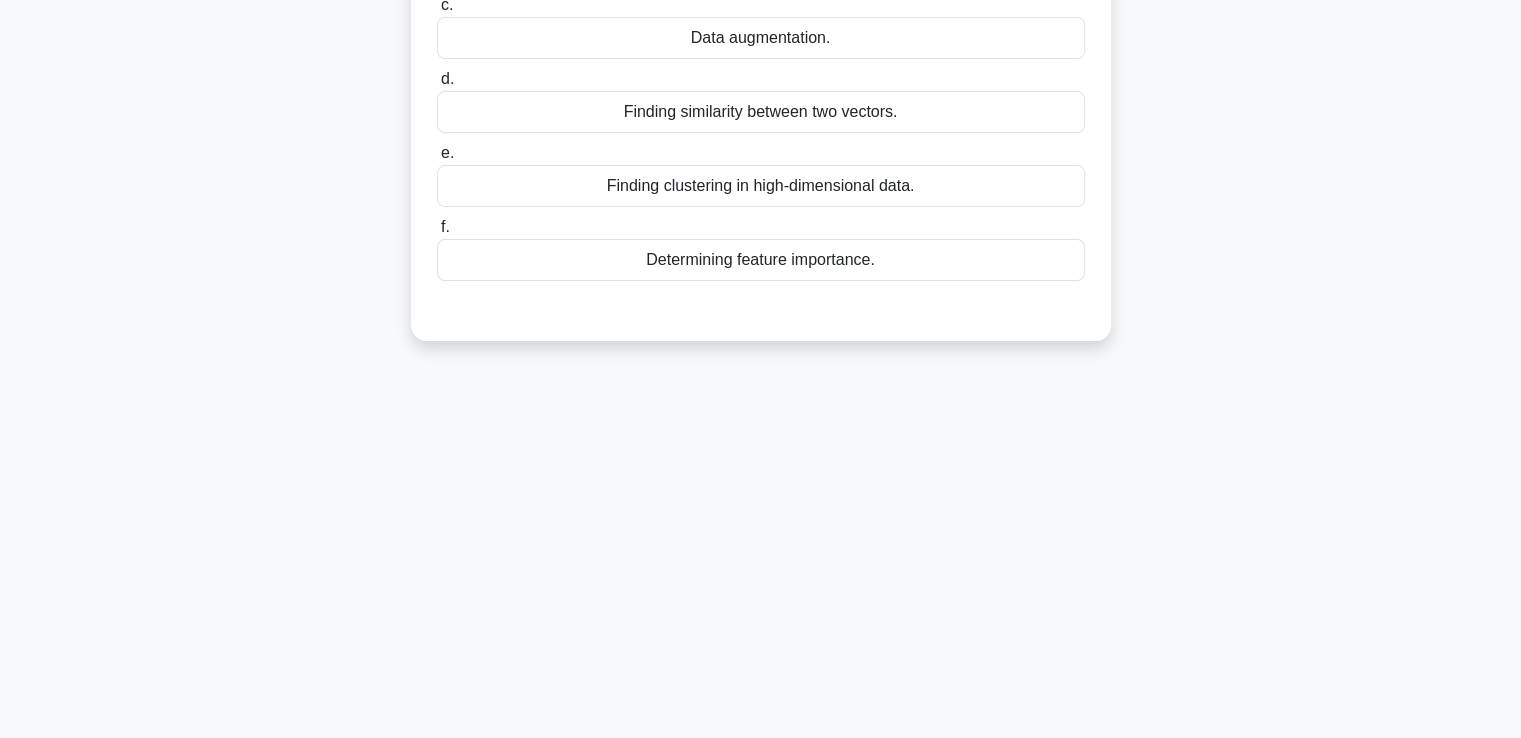 scroll, scrollTop: 343, scrollLeft: 0, axis: vertical 